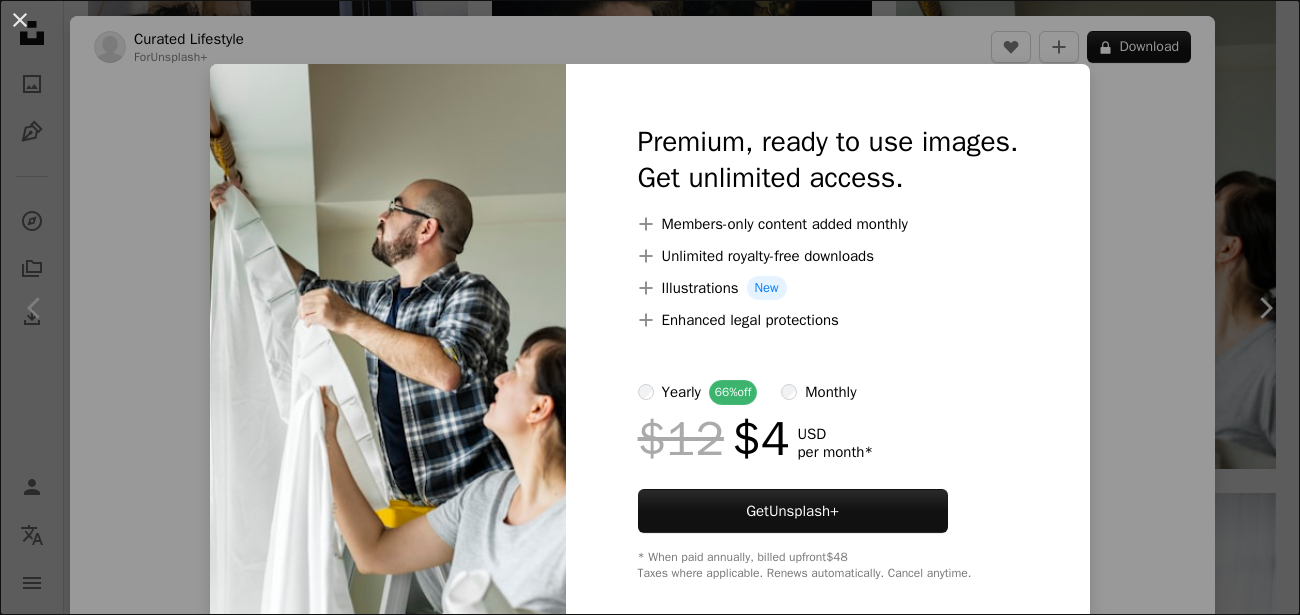 scroll, scrollTop: 2520, scrollLeft: 0, axis: vertical 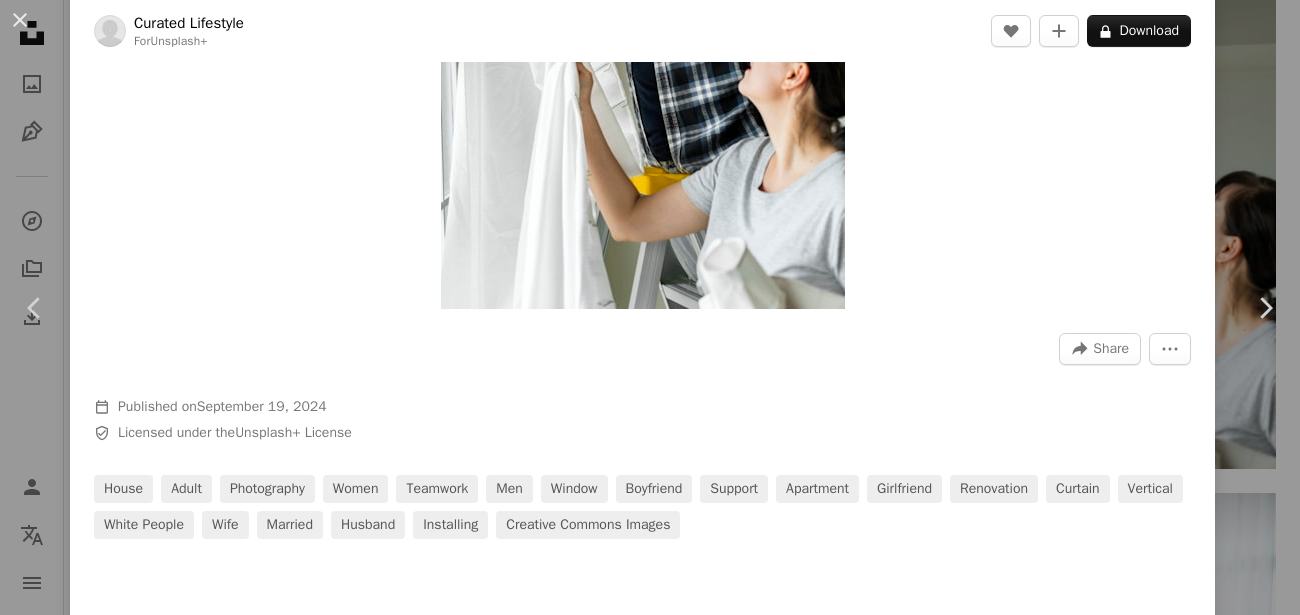drag, startPoint x: 1216, startPoint y: 320, endPoint x: 1149, endPoint y: 382, distance: 91.28527 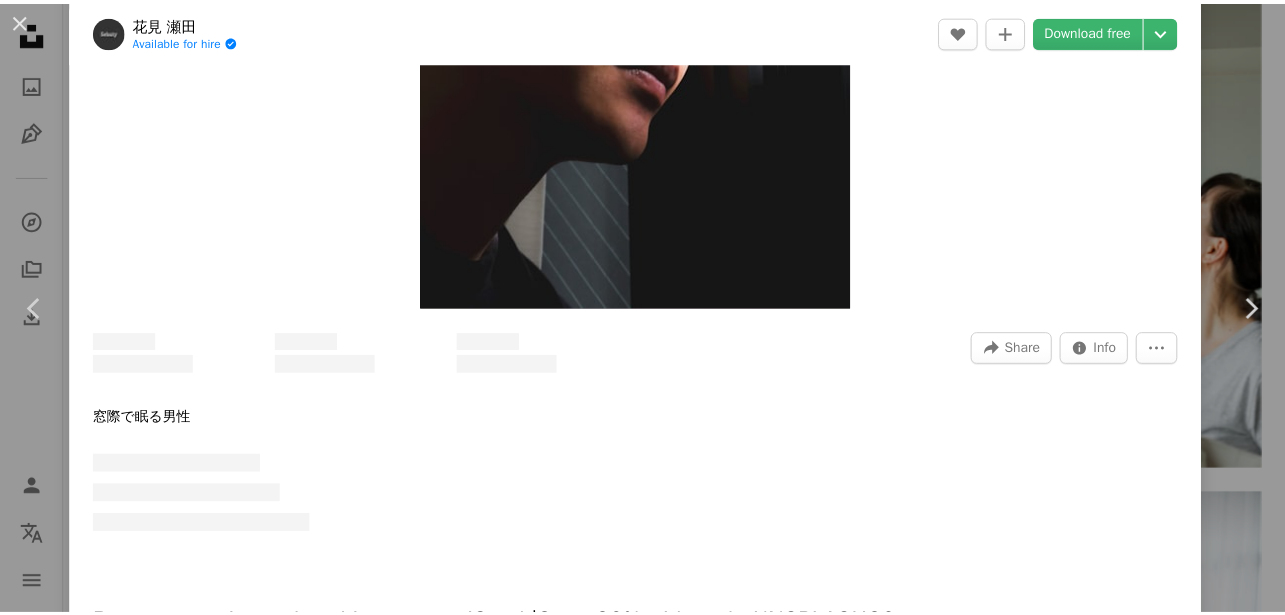 scroll, scrollTop: 0, scrollLeft: 0, axis: both 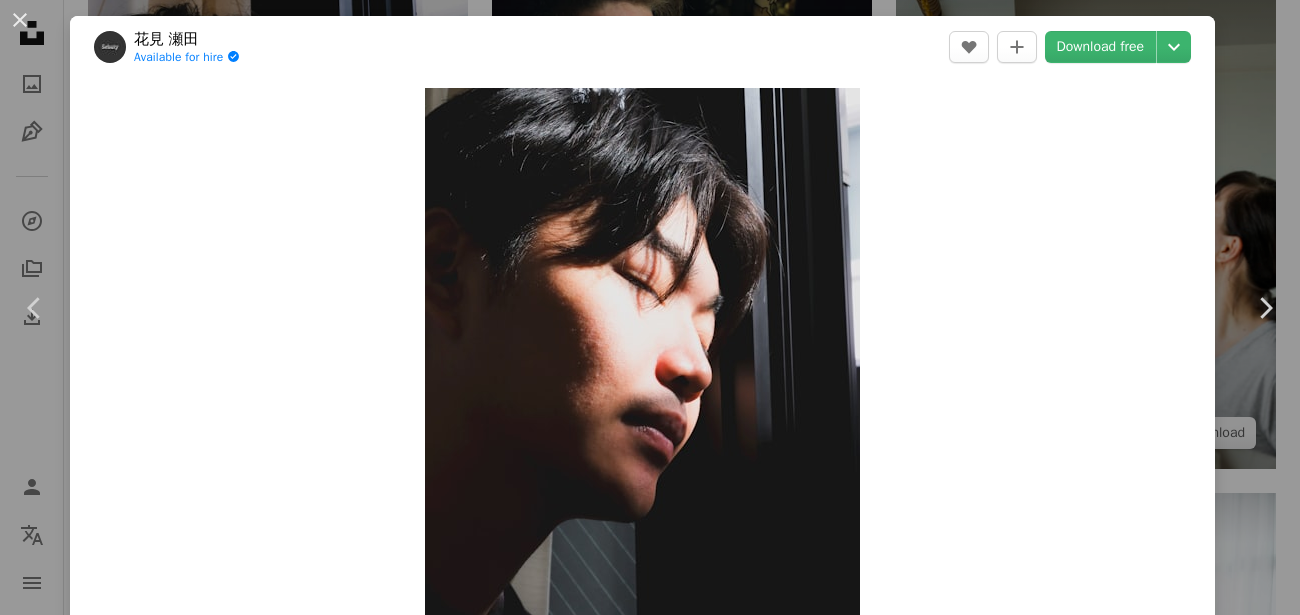 click on "An X shape Chevron left Chevron right 花見 瀬田 Available for hire A checkmark inside of a circle A heart A plus sign Download free Chevron down Zoom in Views 40,603 Downloads 208 A forward-right arrow Share Info icon Info More Actions 窓際で眠る男性 Calendar outlined Published on  [DATE], [YEAR] Camera FUJIFILM, GFX100S Safety Free to use under the  Unsplash License portrait man japan sun light room sleep window life cool sunlight japanese emotional curtain man alone soft noon monotone by the window black Free stock photos Browse premium related images on iStock  |  Save 20% with code UNSPLASH20 Related images A heart A plus sign 花見 瀬田 Available for hire A checkmark inside of a circle Arrow pointing down Plus sign for Unsplash+ A heart A plus sign Getty Images For  Unsplash+ A lock Download A heart A plus sign [NAME] Arrow pointing down A heart A plus sign [NAME] Arrow pointing down A heart A plus sign [NAME] Available for hire A checkmark inside of a circle A heart For" at bounding box center (650, 307) 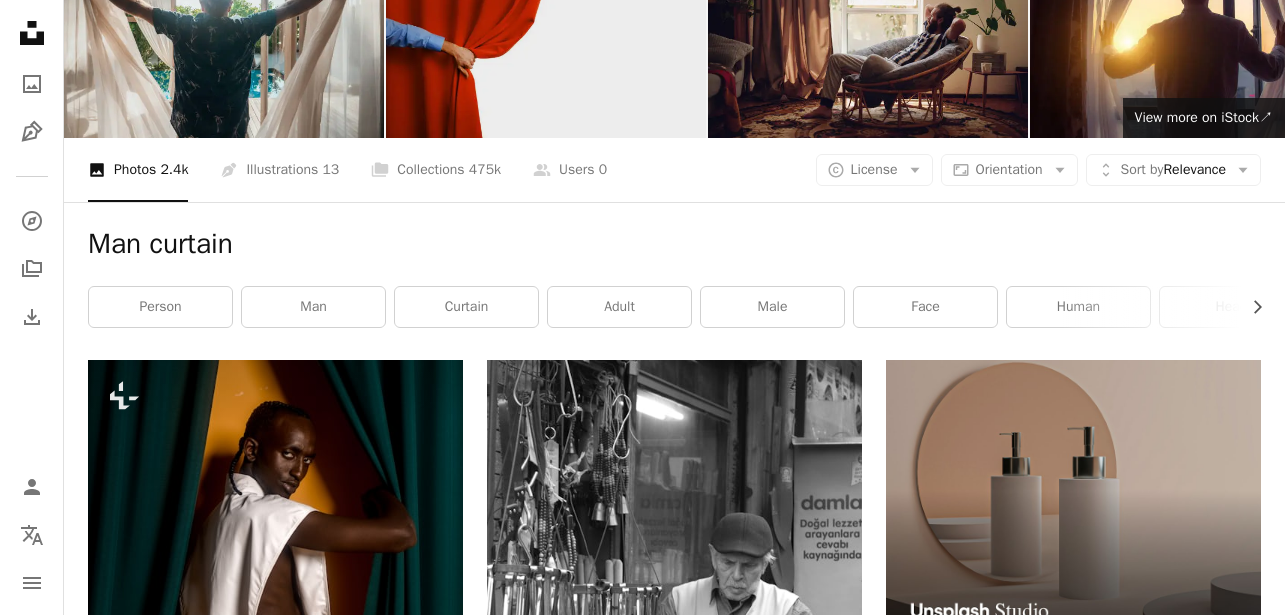 scroll, scrollTop: 0, scrollLeft: 0, axis: both 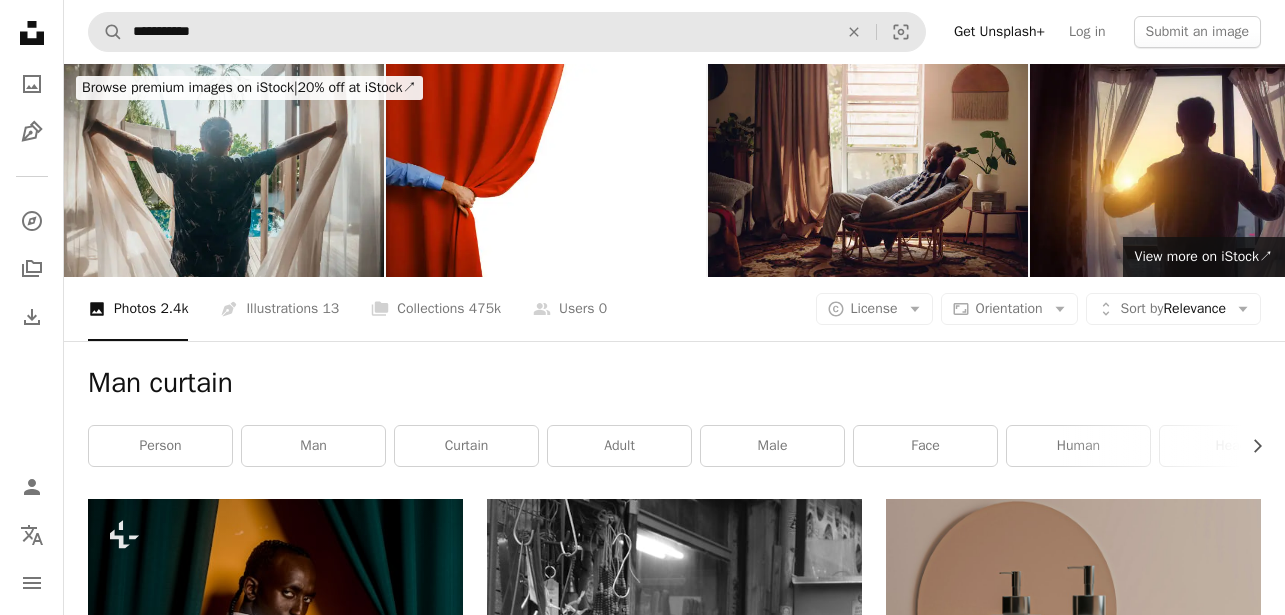 click on "**********" at bounding box center (507, 32) 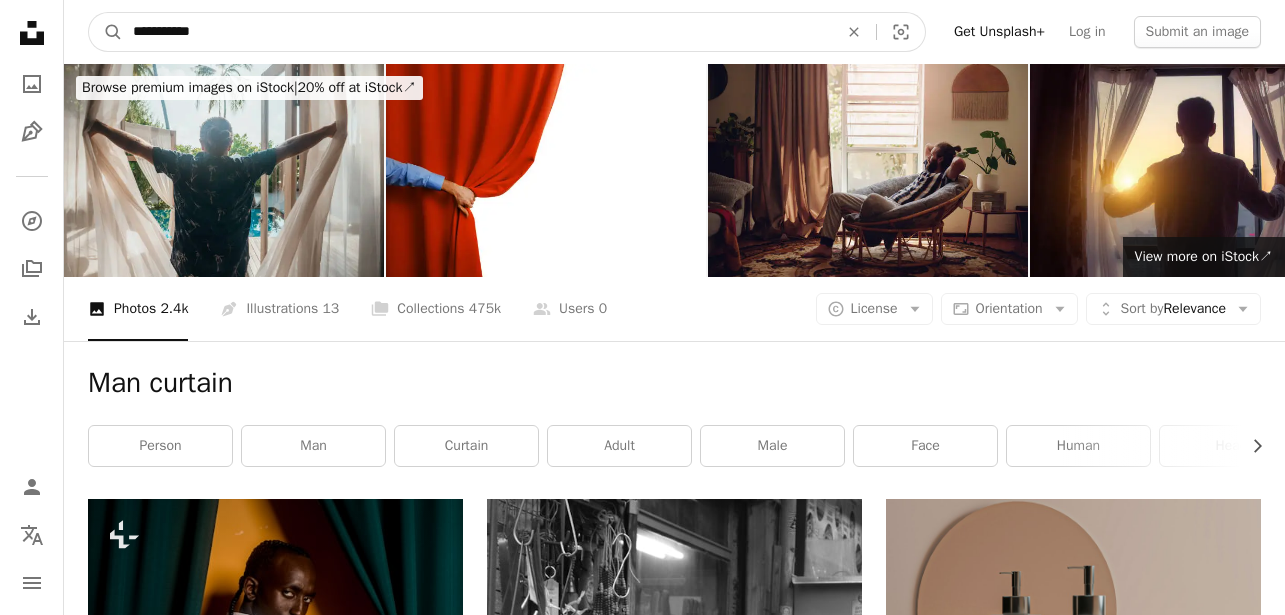 click on "**********" at bounding box center [477, 32] 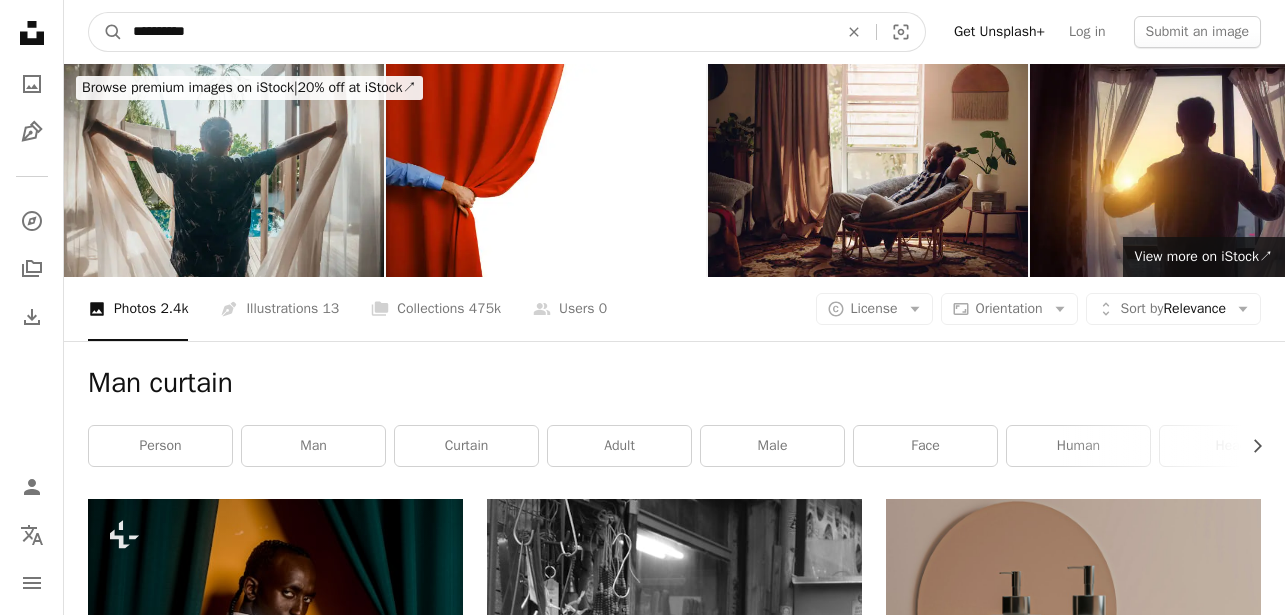 type on "**********" 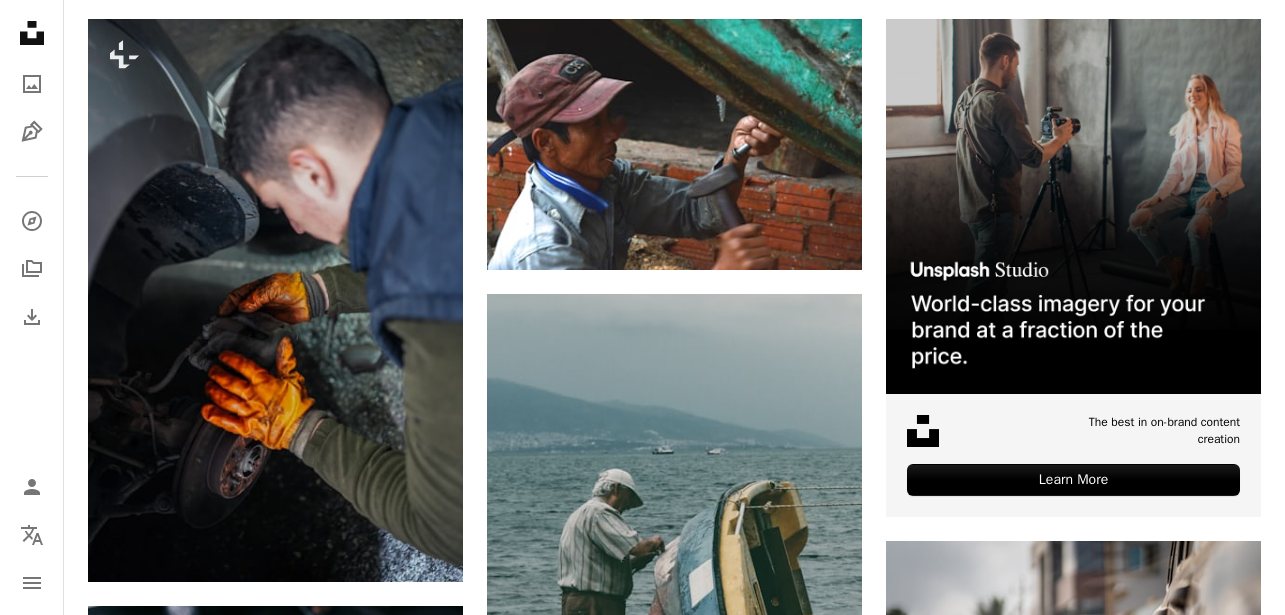 scroll, scrollTop: 0, scrollLeft: 0, axis: both 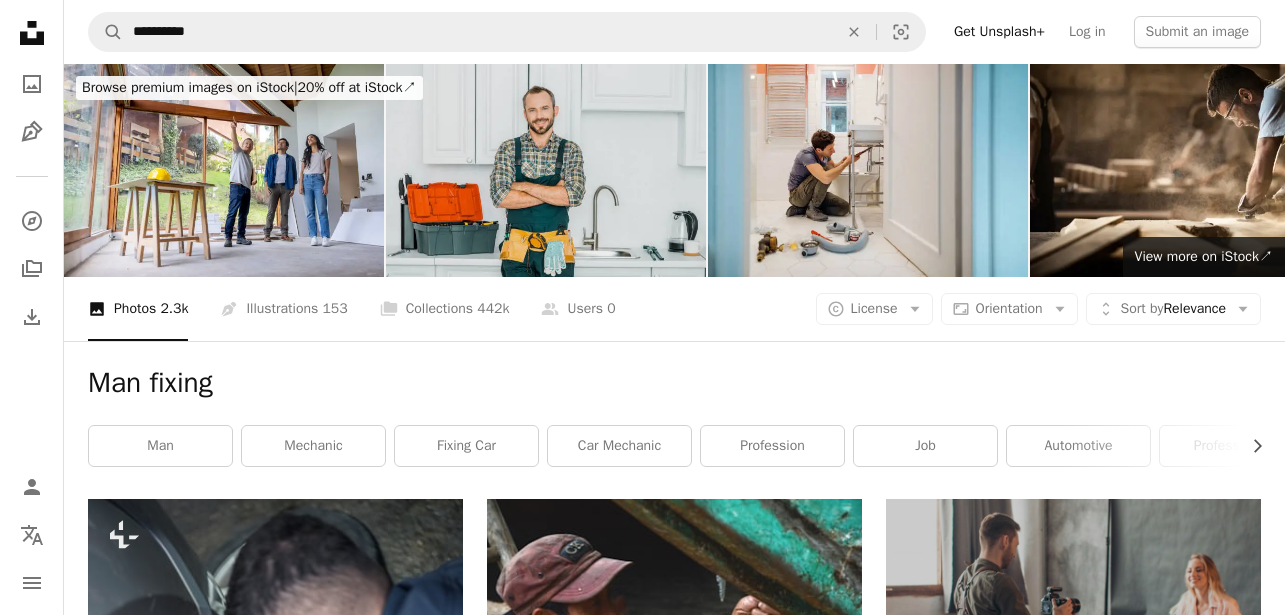 click at bounding box center [546, 170] 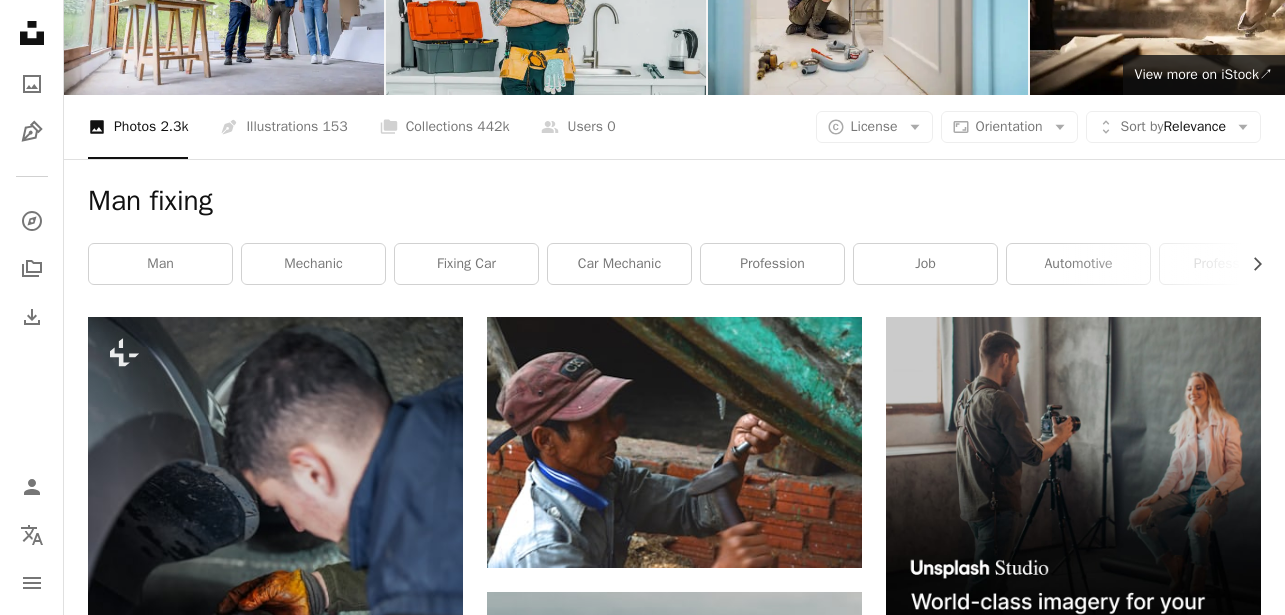 scroll, scrollTop: 0, scrollLeft: 0, axis: both 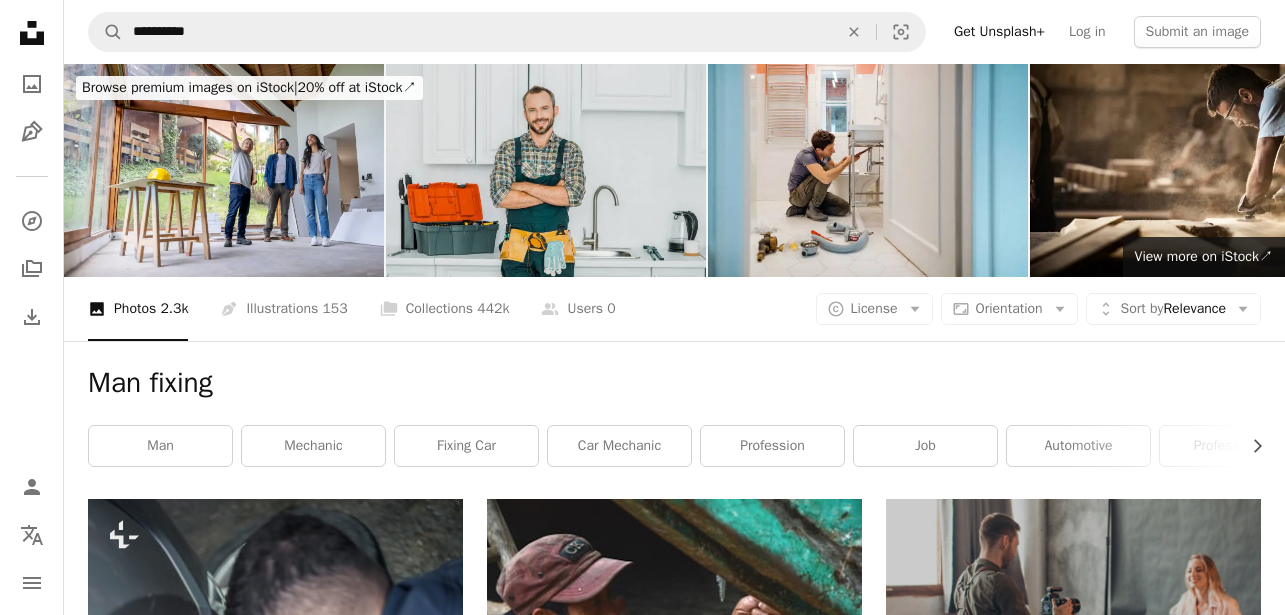 click at bounding box center (546, 170) 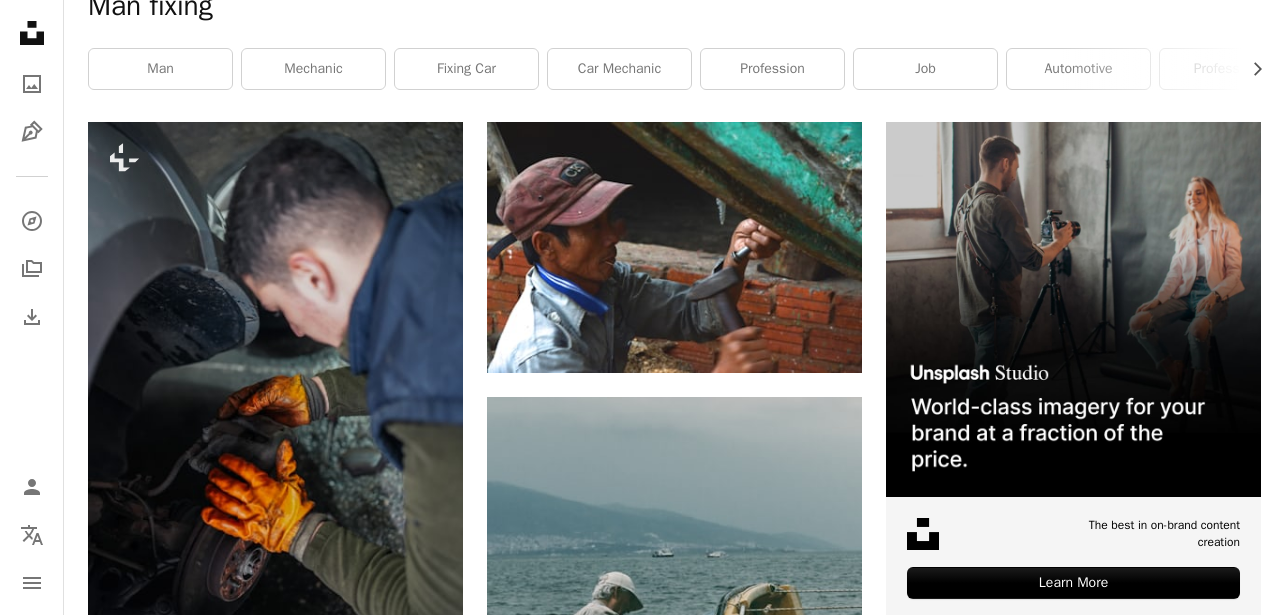 scroll, scrollTop: 0, scrollLeft: 0, axis: both 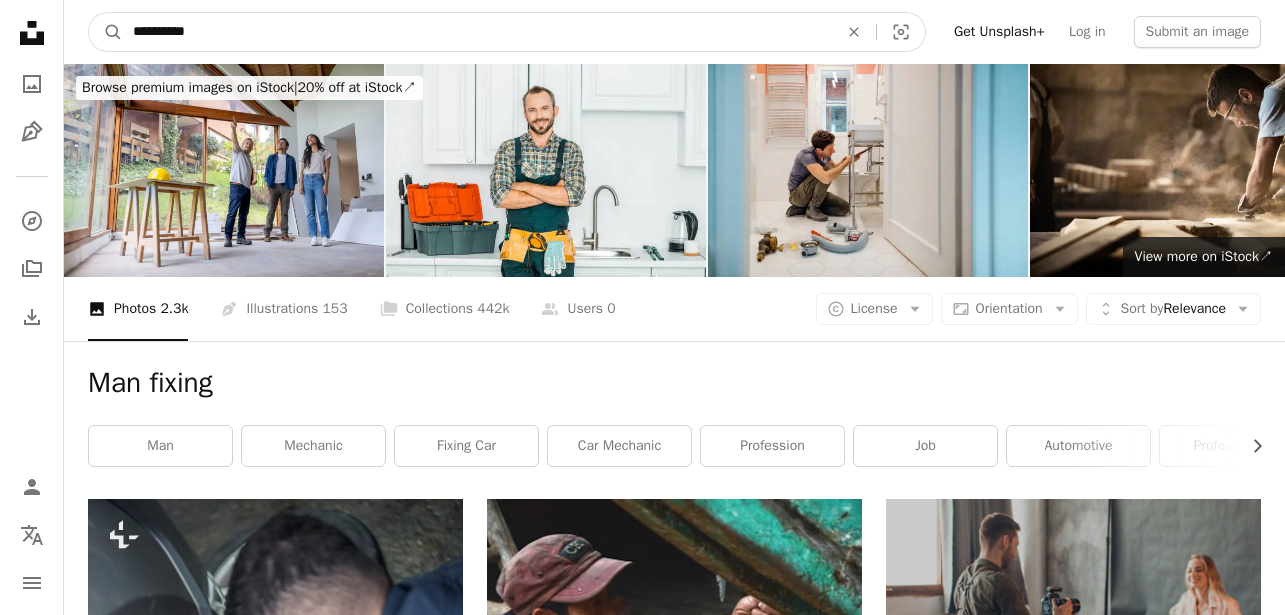 click on "**********" at bounding box center [477, 32] 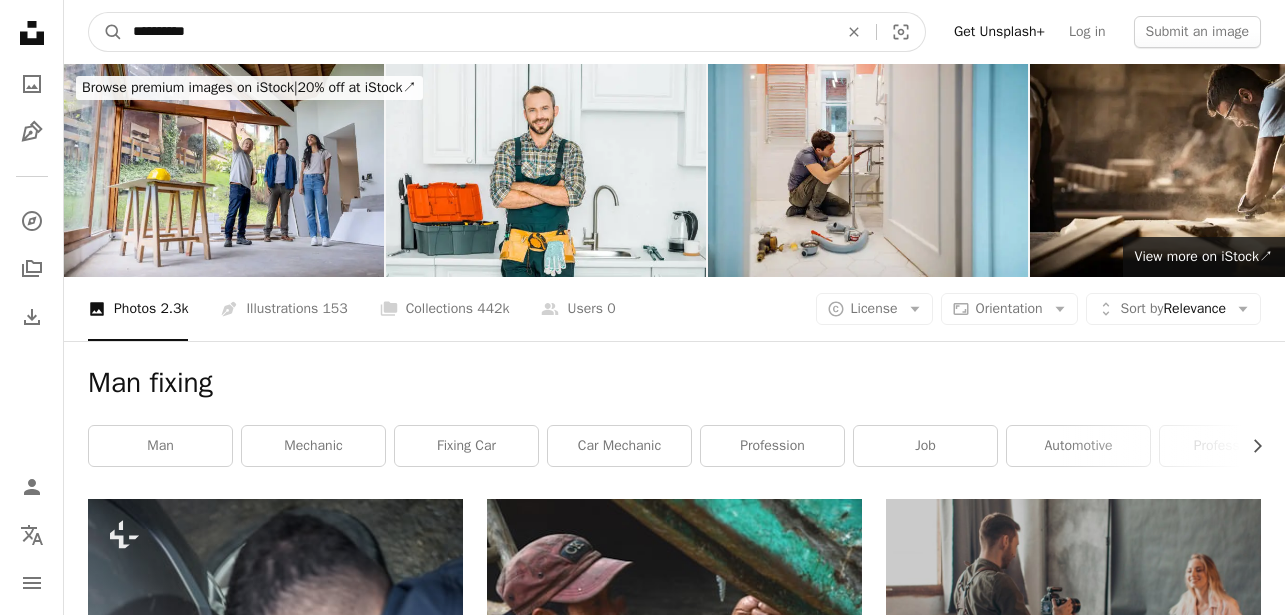 type on "**********" 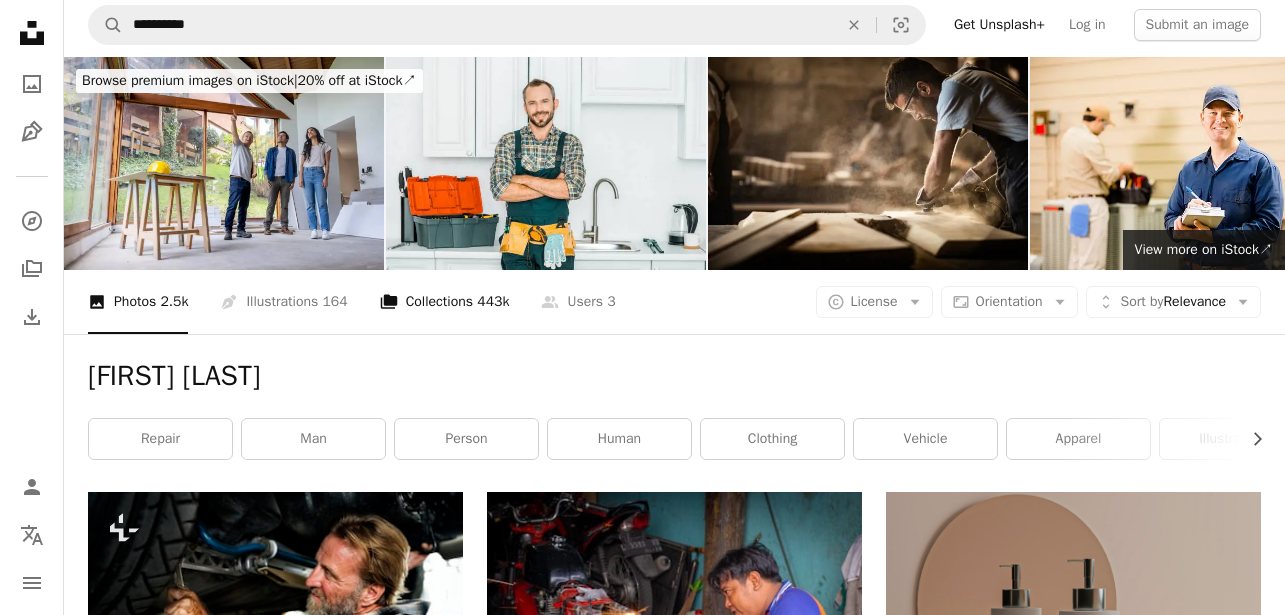 scroll, scrollTop: 0, scrollLeft: 0, axis: both 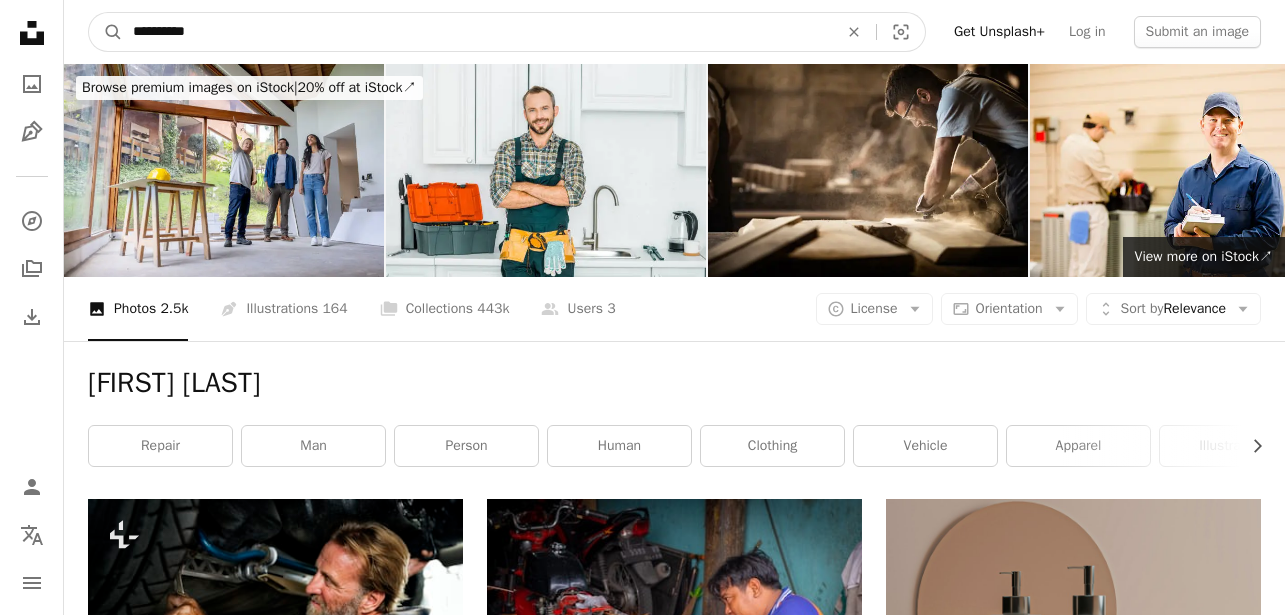click on "**********" at bounding box center [477, 32] 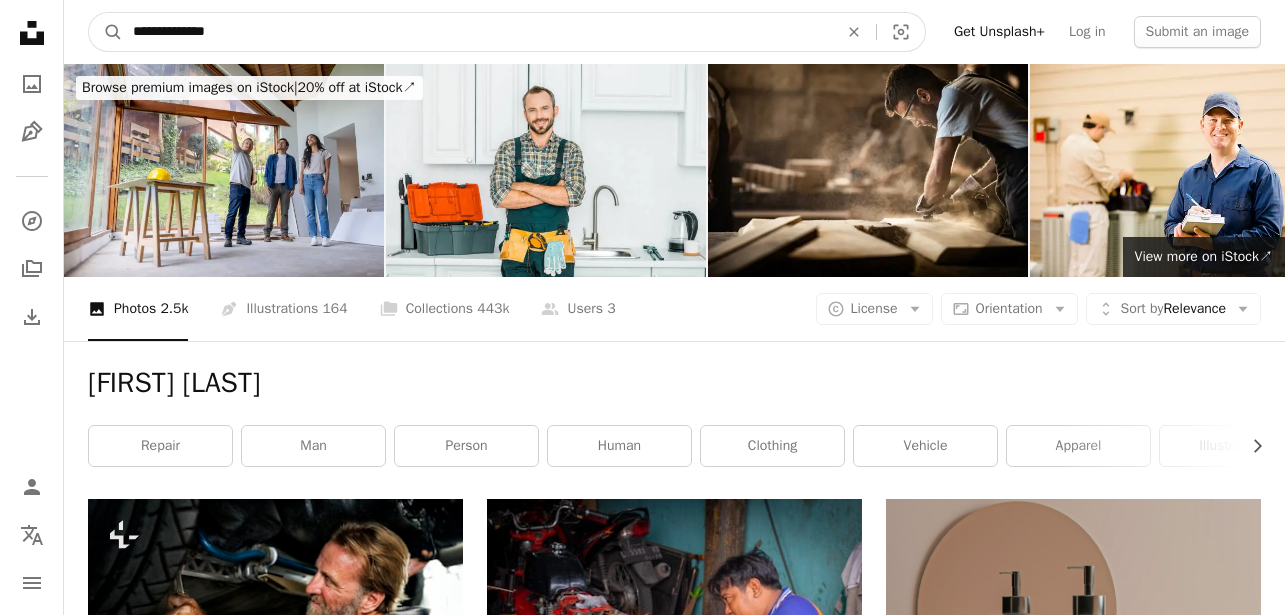 type on "**********" 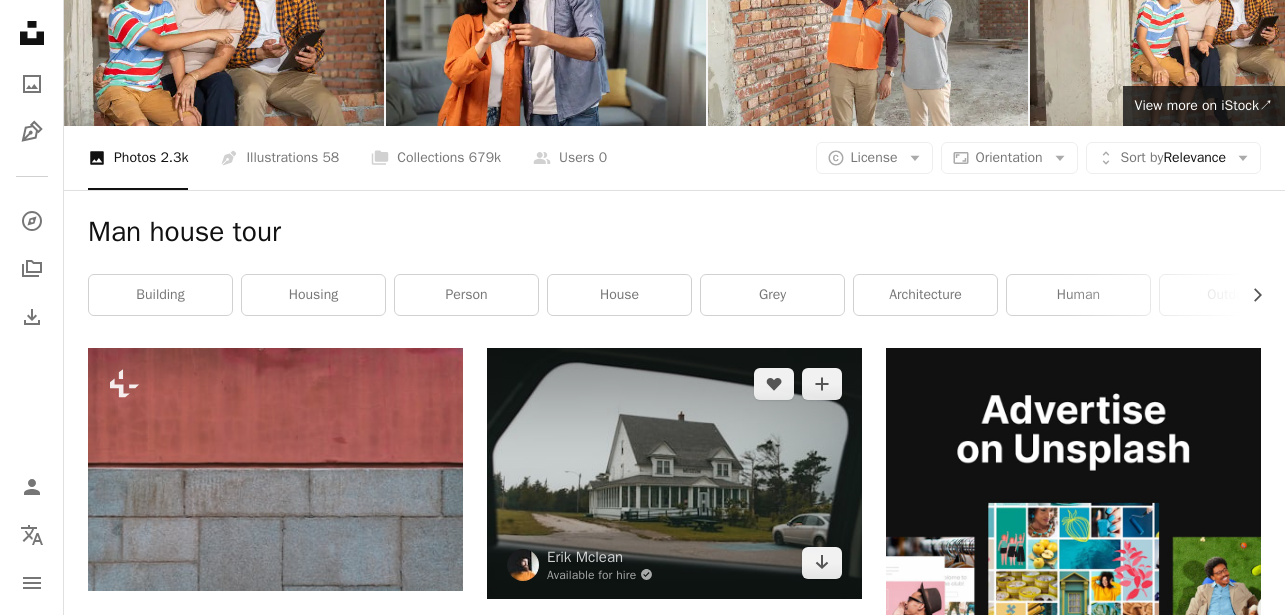 scroll, scrollTop: 0, scrollLeft: 0, axis: both 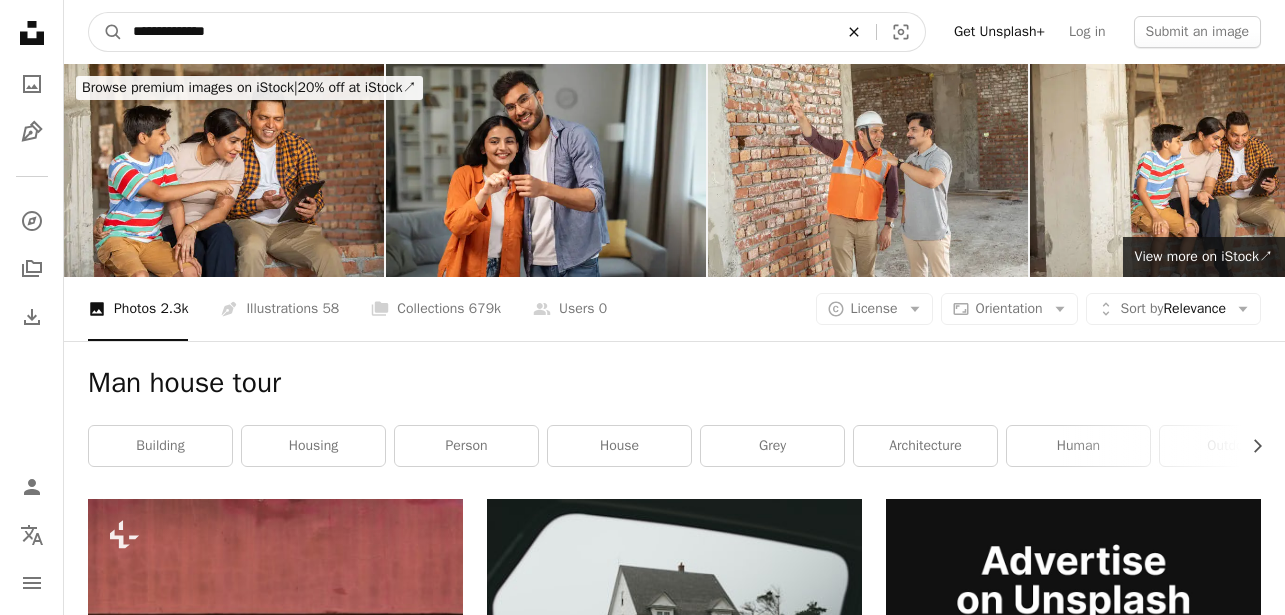 click on "An X shape" at bounding box center (854, 32) 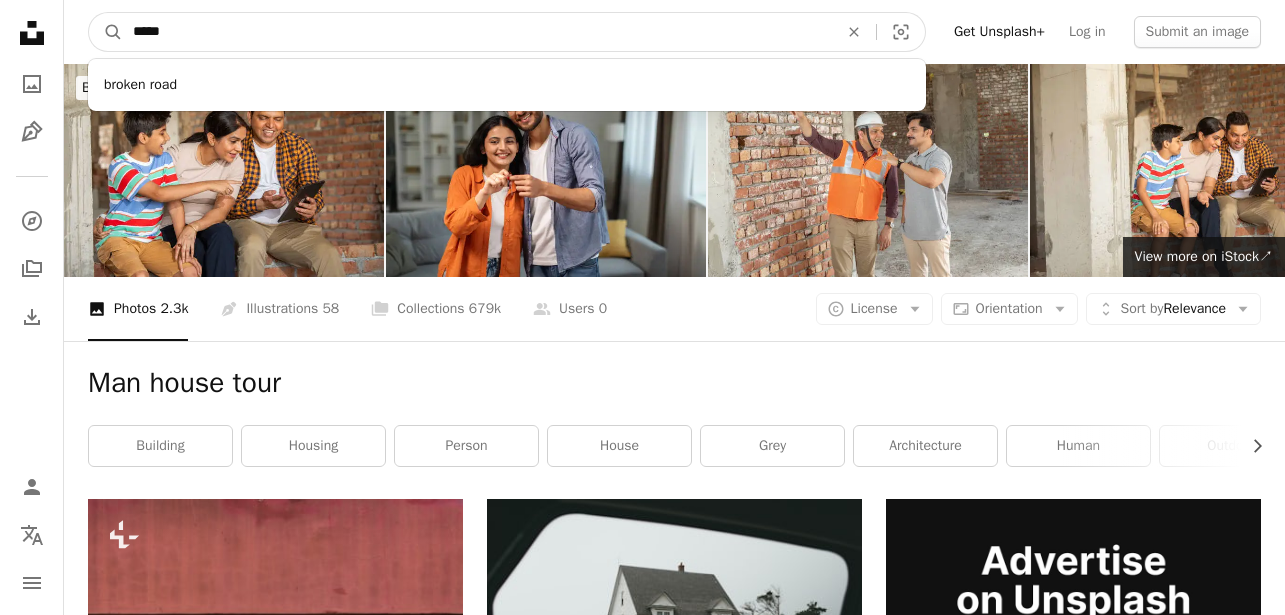 type on "******" 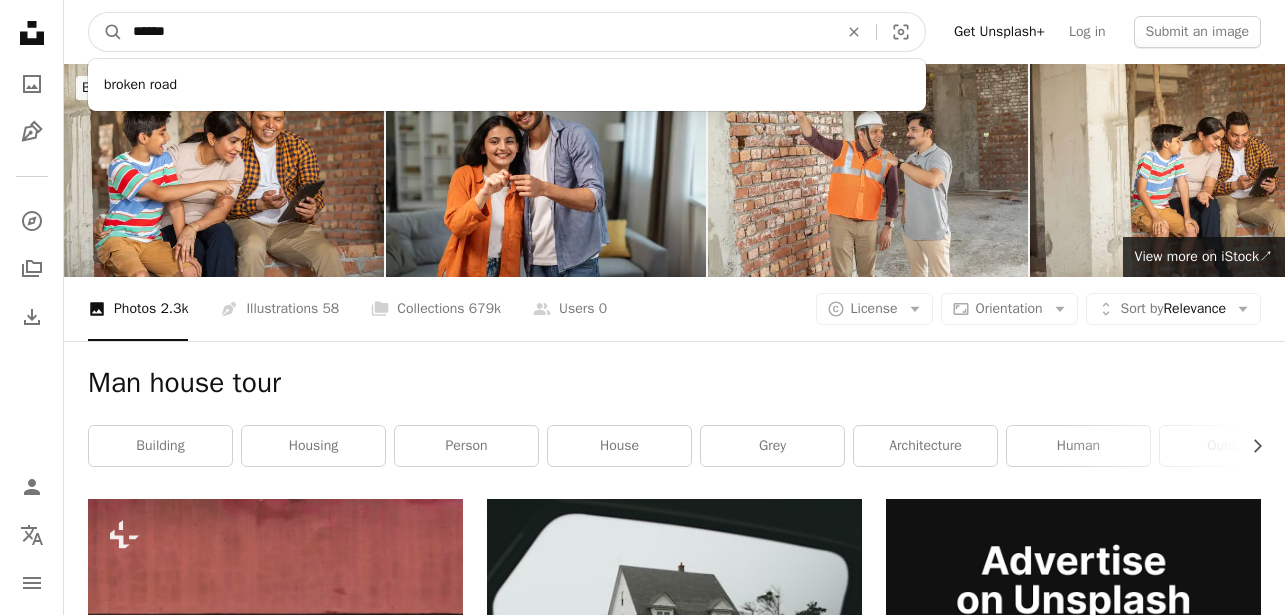 click on "A magnifying glass" at bounding box center (106, 32) 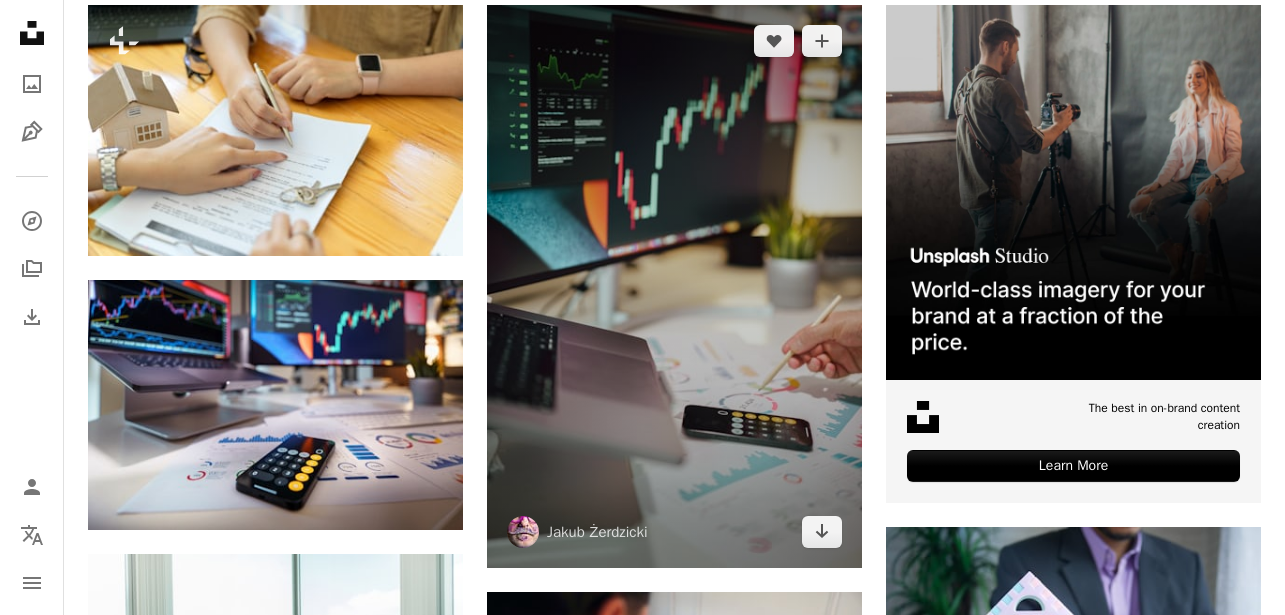 scroll, scrollTop: 0, scrollLeft: 0, axis: both 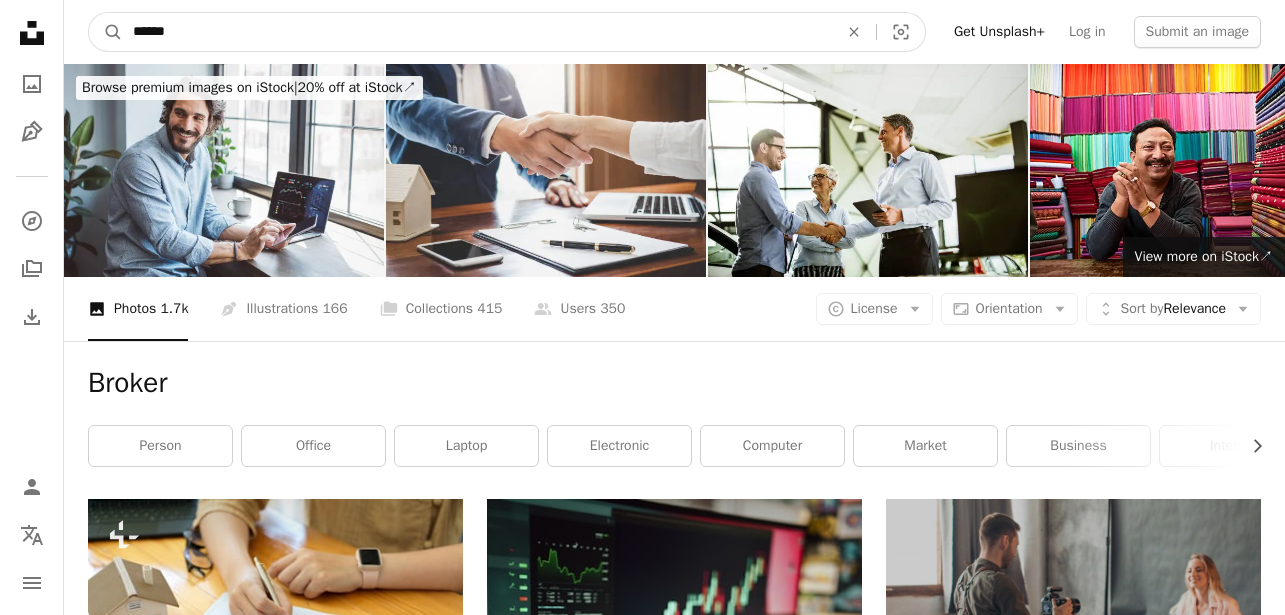 click on "******" at bounding box center (477, 32) 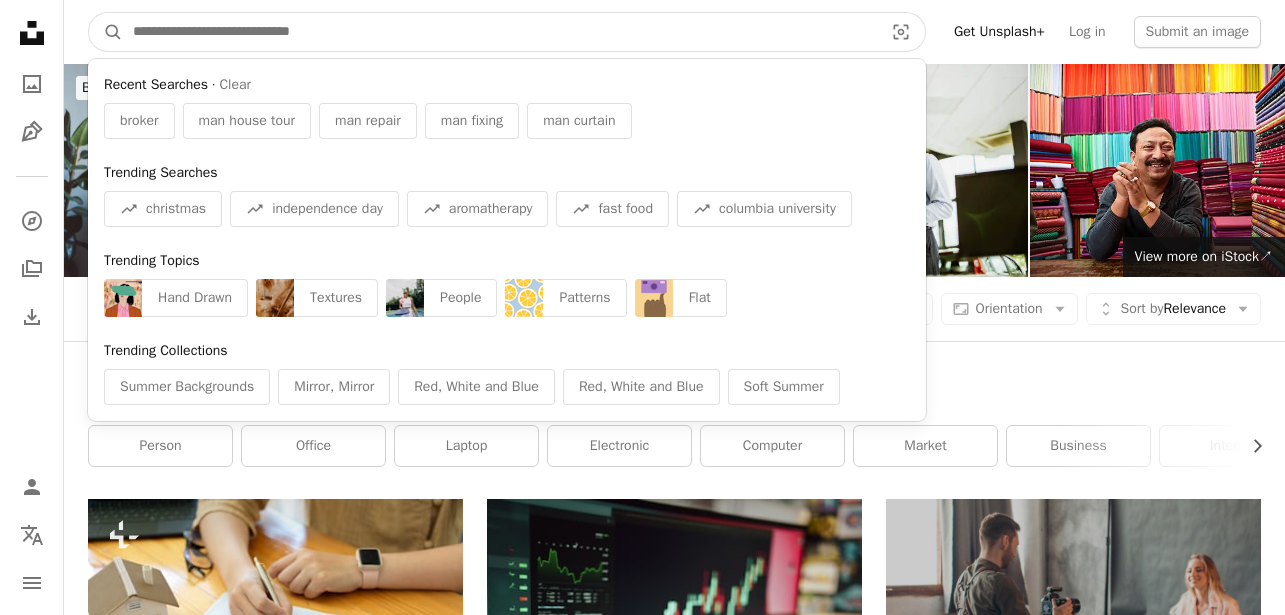 type on "*" 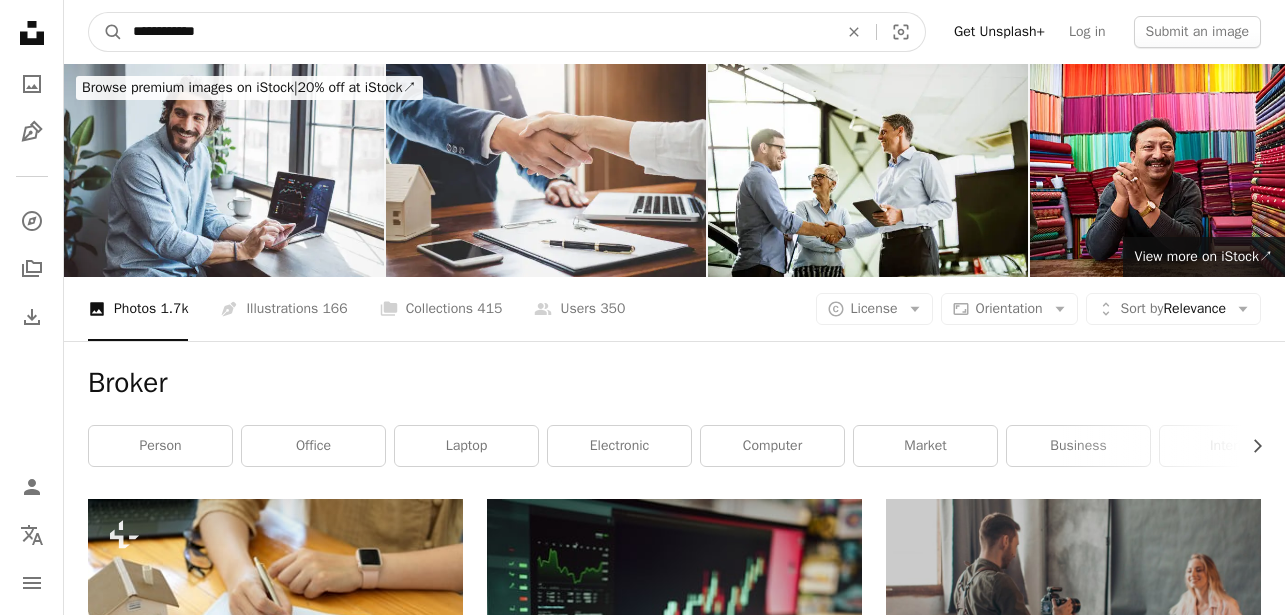 type on "**********" 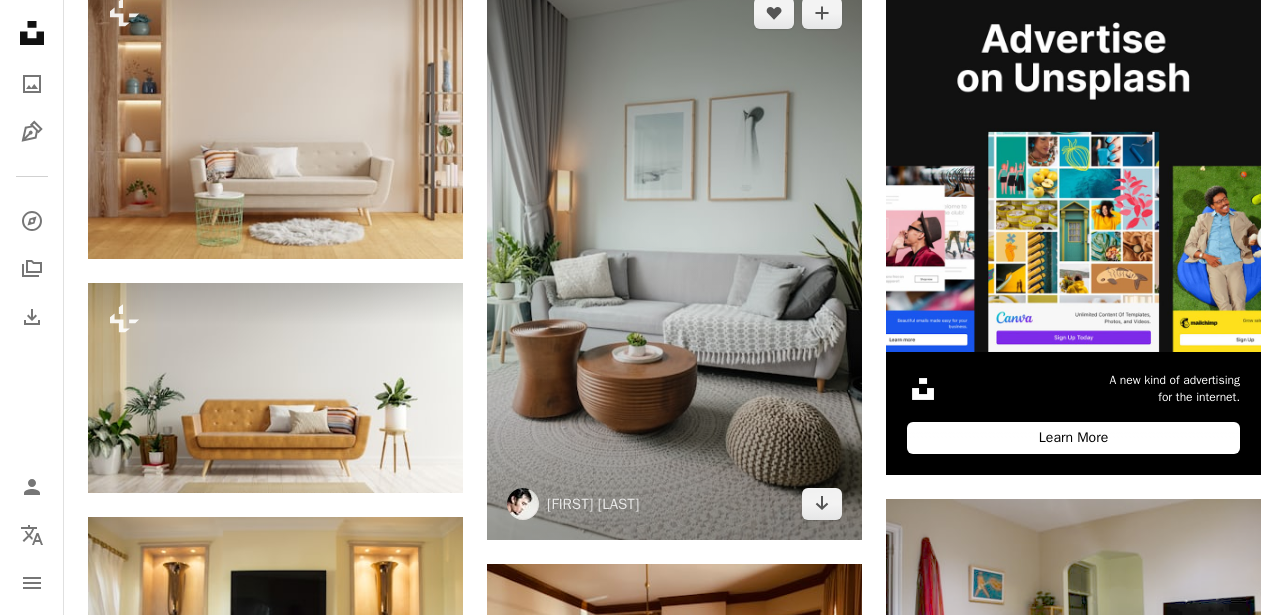 scroll, scrollTop: 480, scrollLeft: 0, axis: vertical 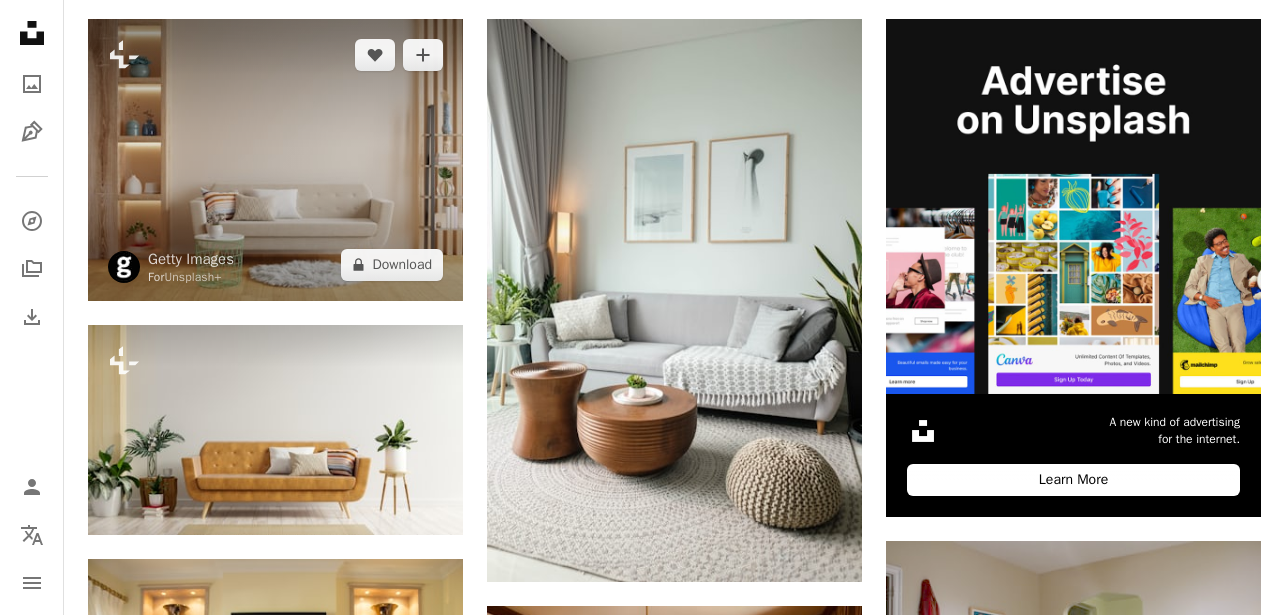 click at bounding box center [275, 159] 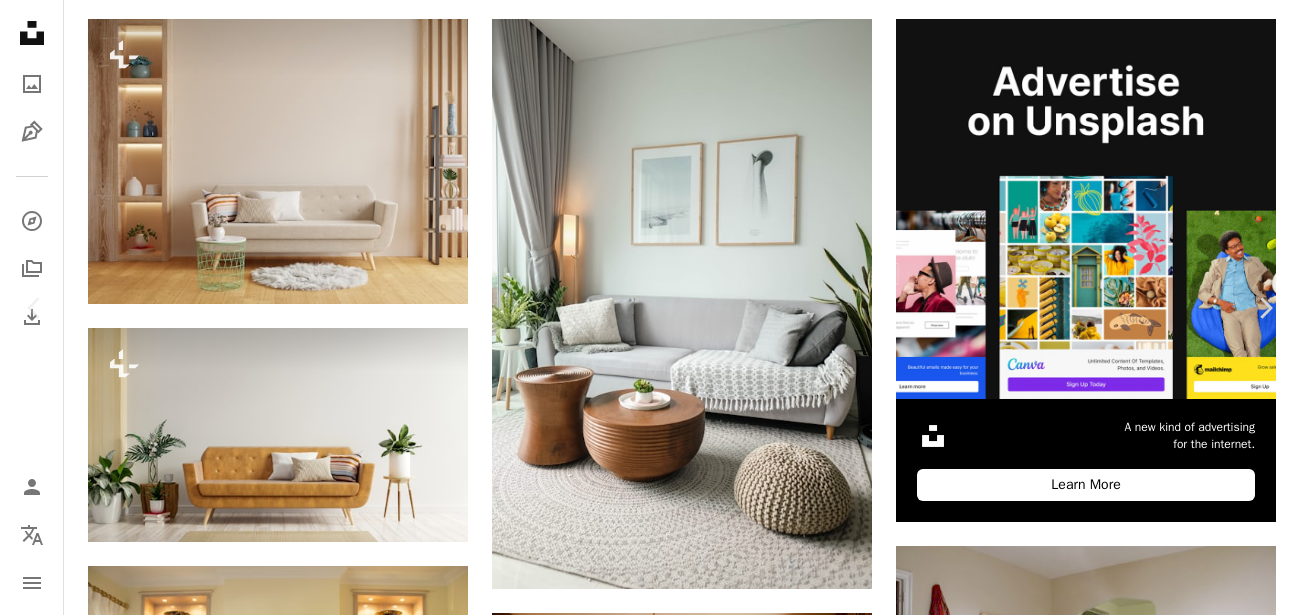 click on "A lock Download" at bounding box center (1139, 4343) 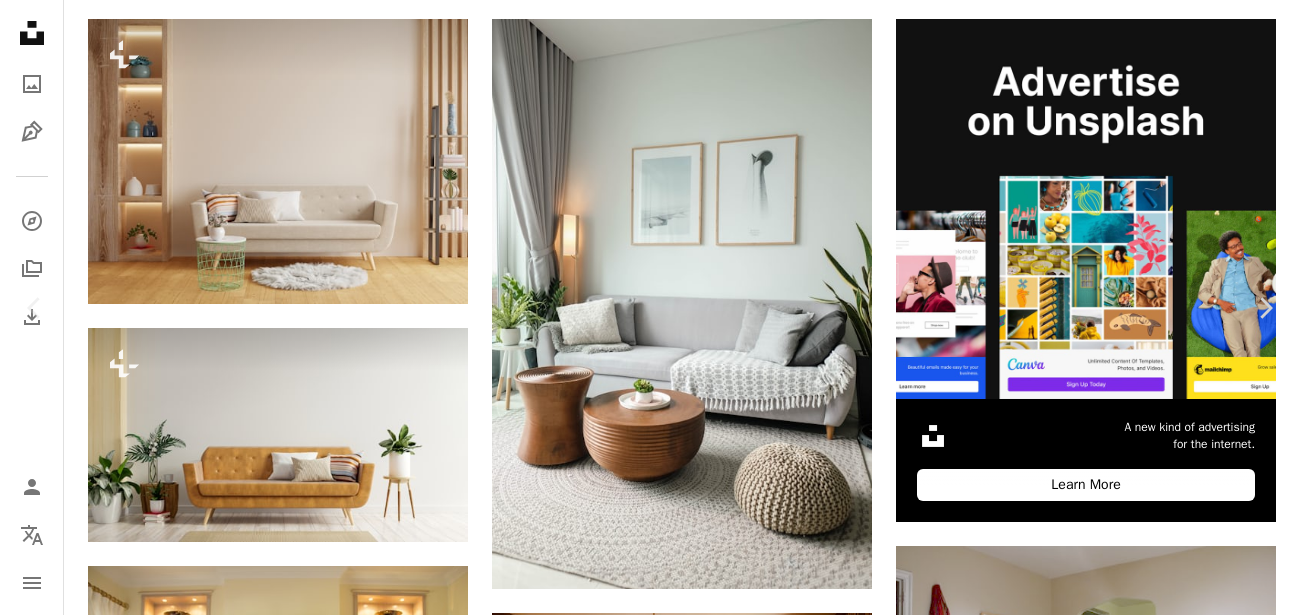 click on "An X shape Premium, ready to use images. Get unlimited access. A plus sign Members-only content added monthly A plus sign Unlimited royalty-free downloads A plus sign Illustrations  New A plus sign Enhanced legal protections yearly 66%  off monthly $12   $4 USD per month * Get  Unsplash+ * When paid annually, billed upfront  $48 Taxes where applicable. Renews automatically. Cancel anytime." at bounding box center (650, 4603) 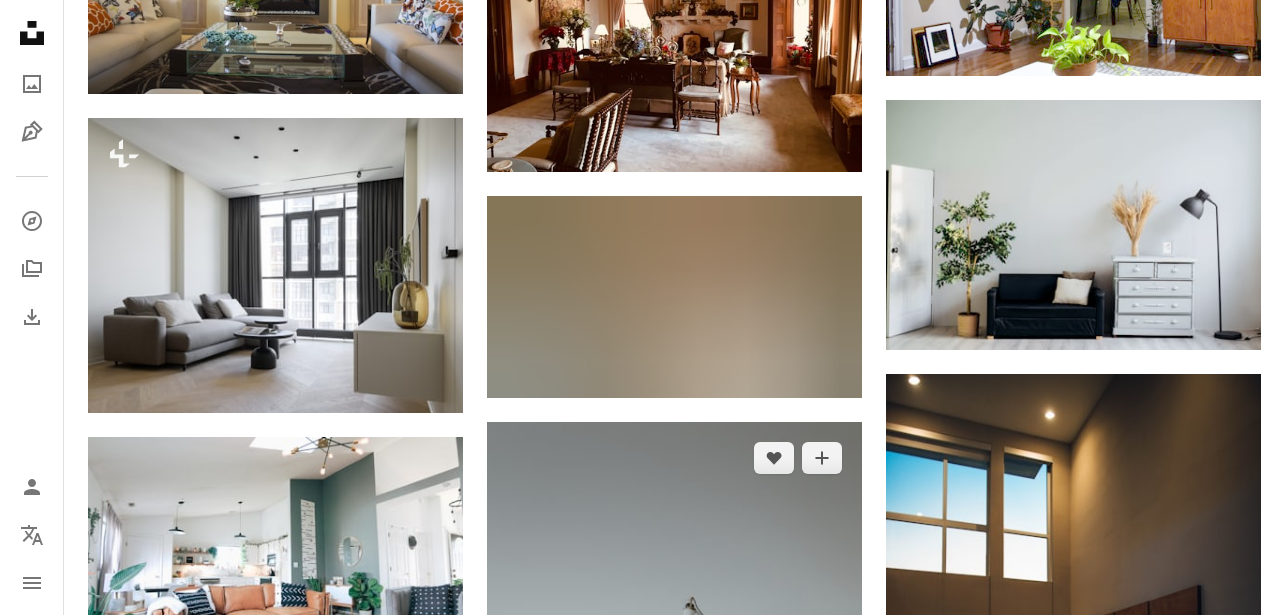 scroll, scrollTop: 1200, scrollLeft: 0, axis: vertical 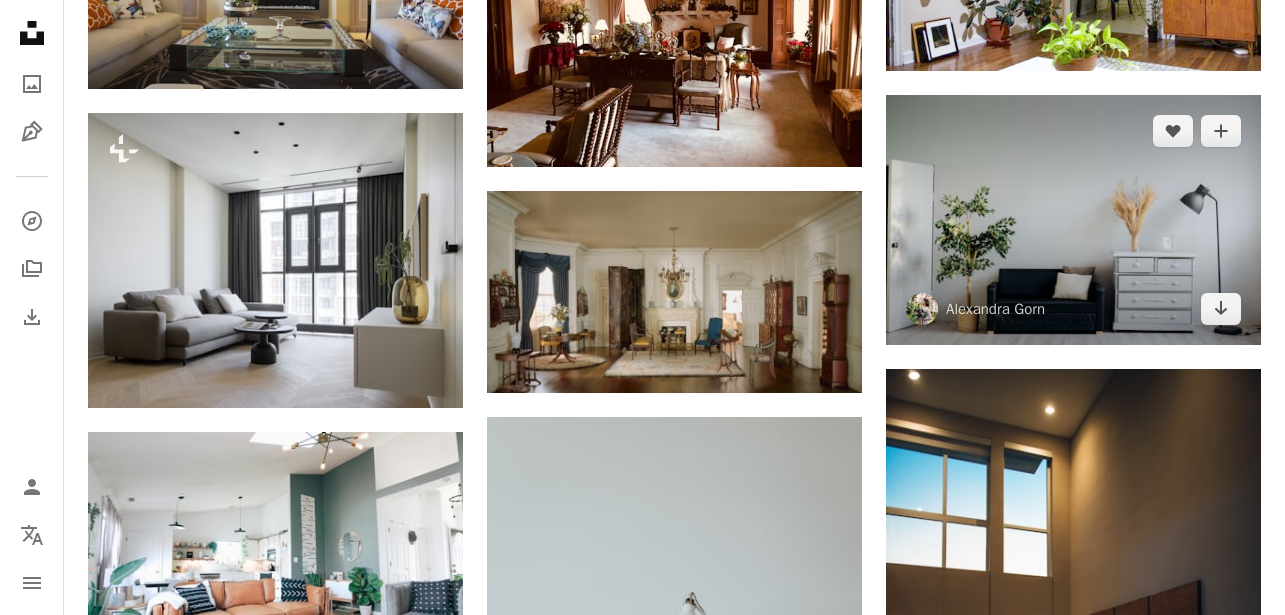 click at bounding box center [1073, 220] 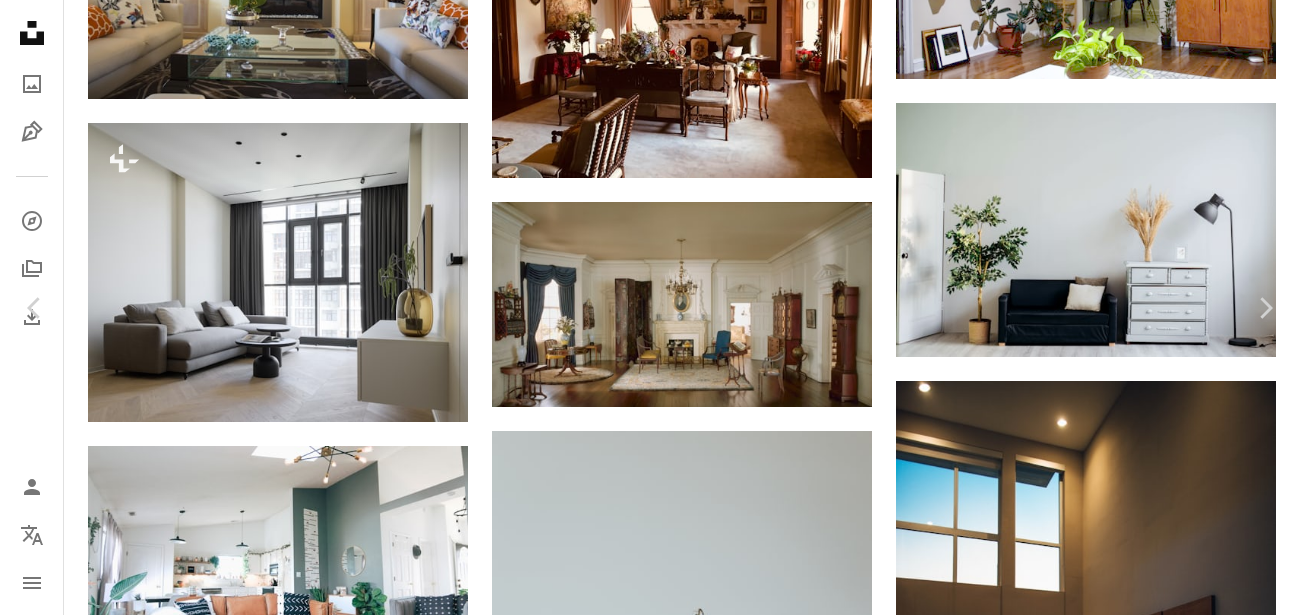 click on "Download free" at bounding box center [1101, 3623] 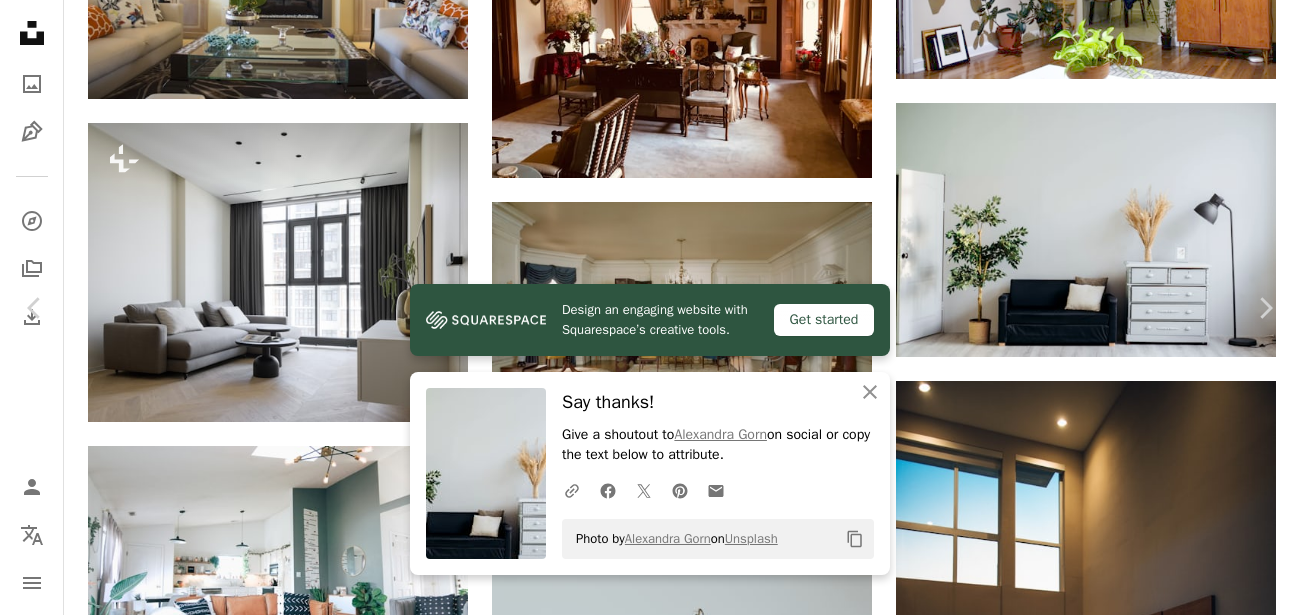 click on "Zoom in" at bounding box center [642, 3954] 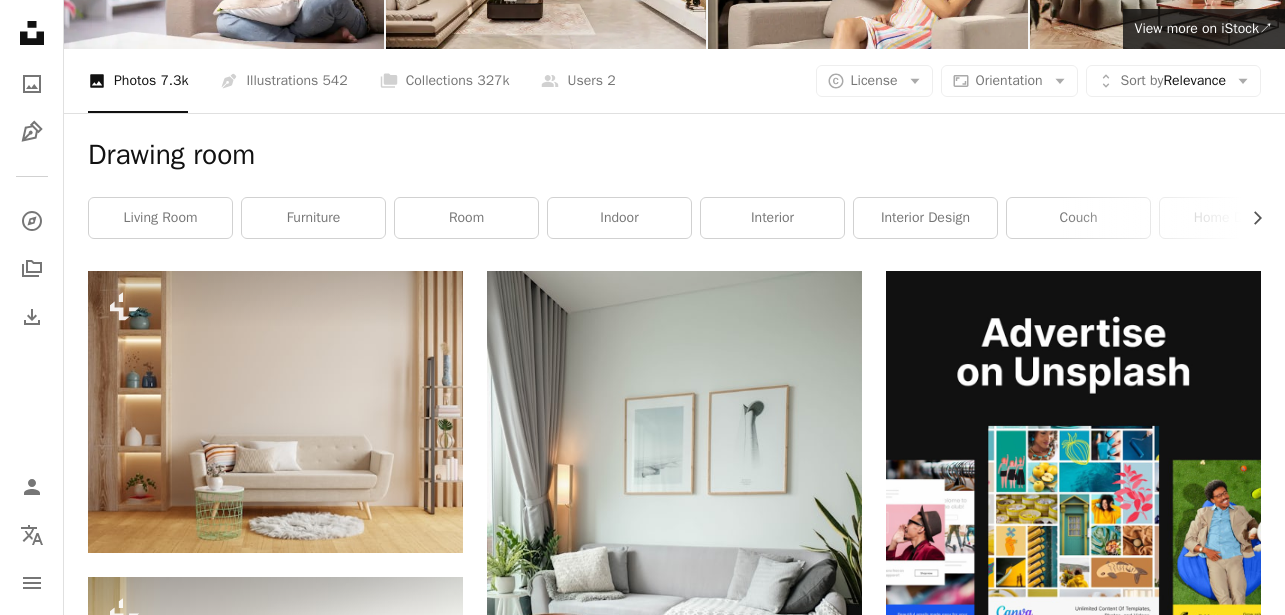 scroll, scrollTop: 0, scrollLeft: 0, axis: both 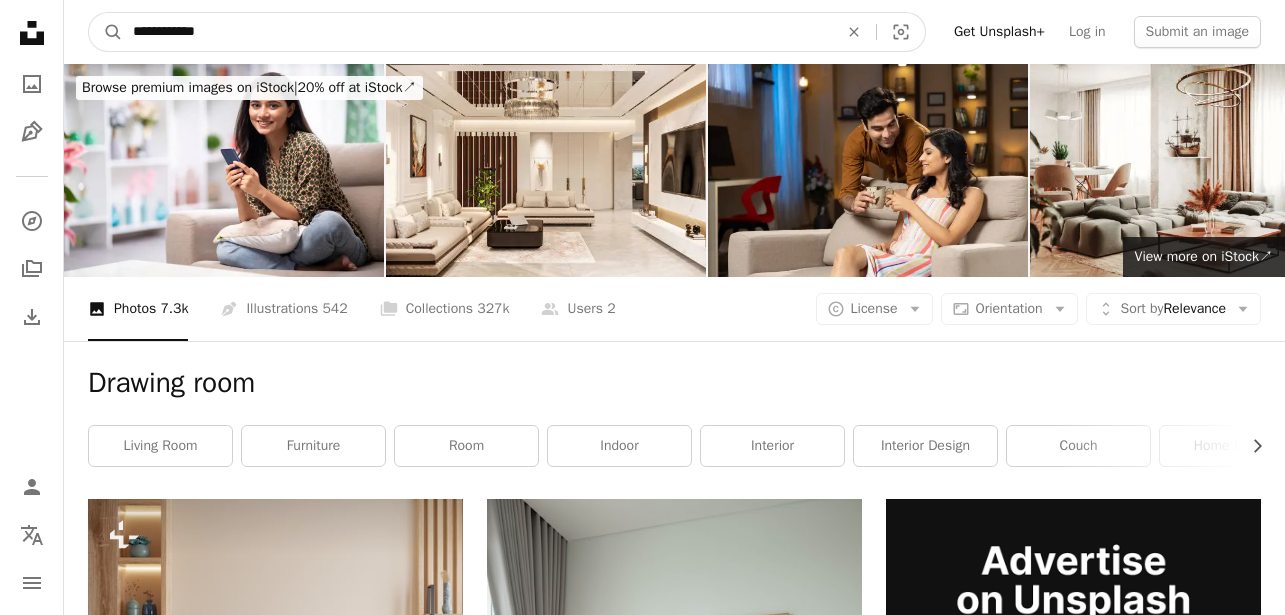 click on "**********" at bounding box center (477, 32) 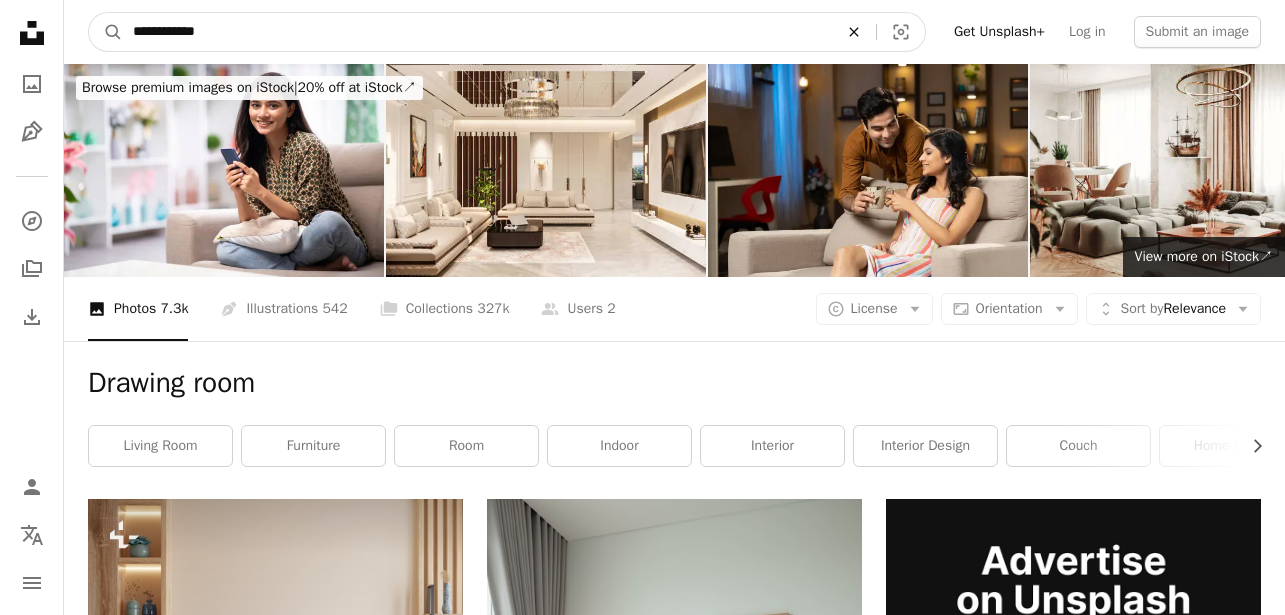 click on "An X shape" 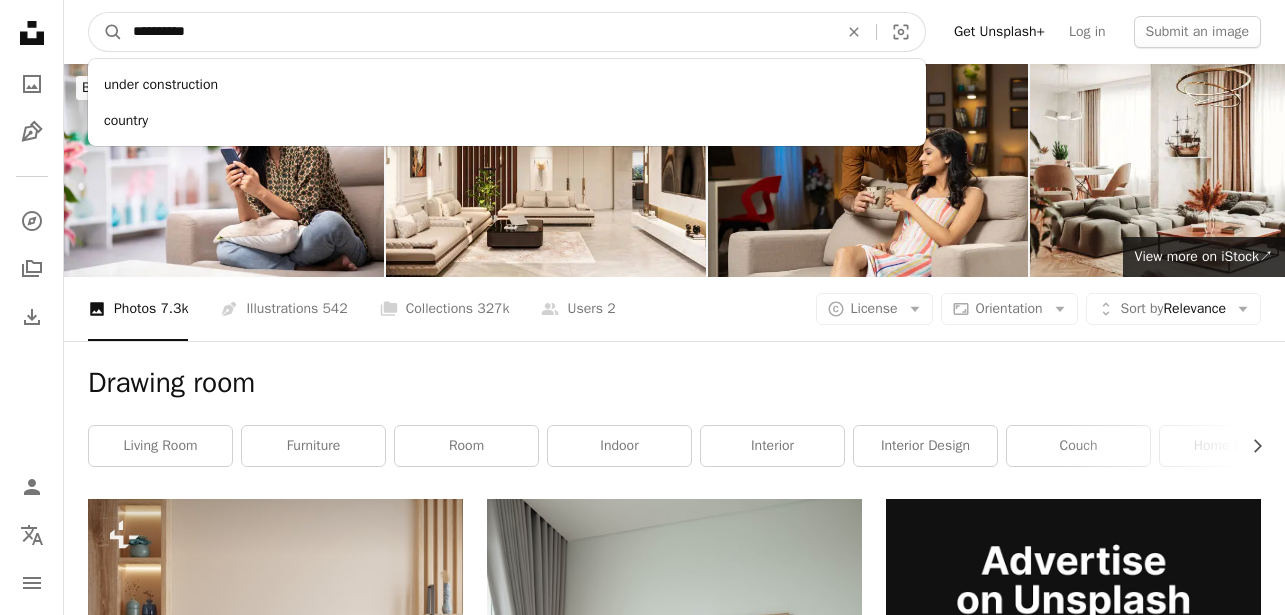 type on "**********" 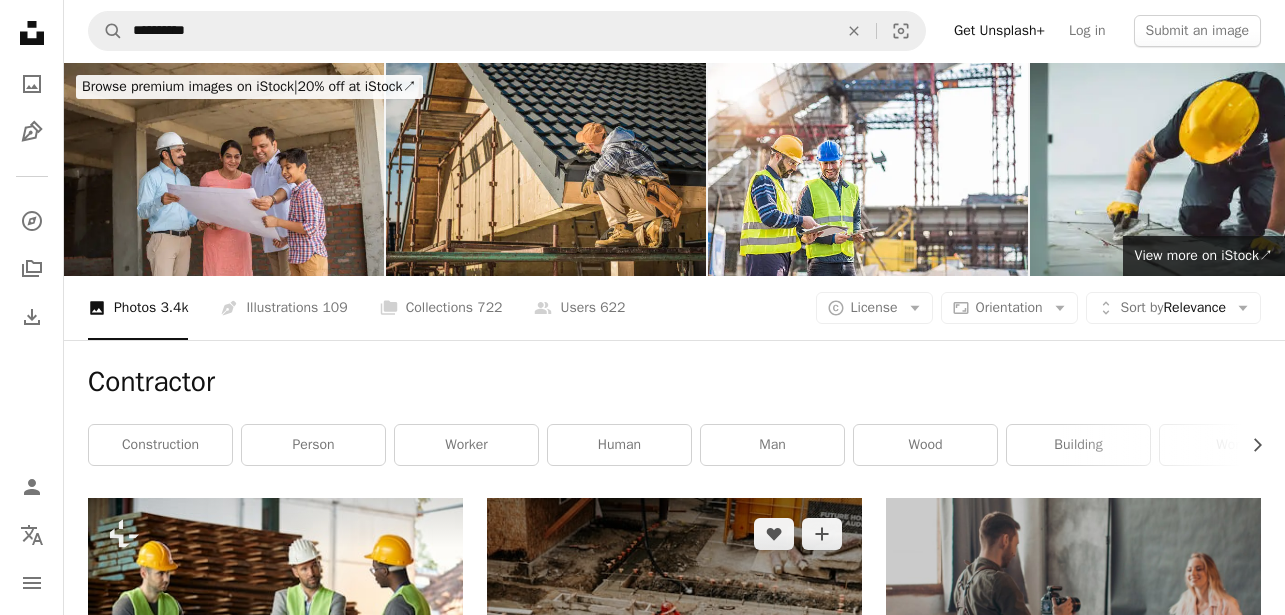 scroll, scrollTop: 0, scrollLeft: 0, axis: both 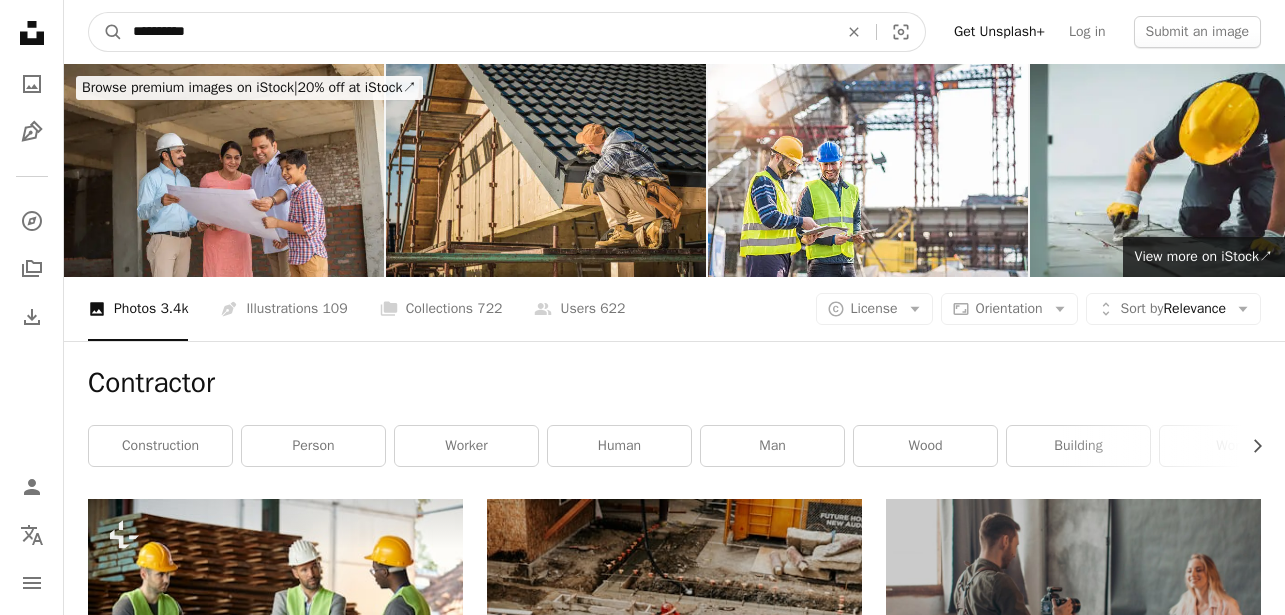 click on "**********" at bounding box center (477, 32) 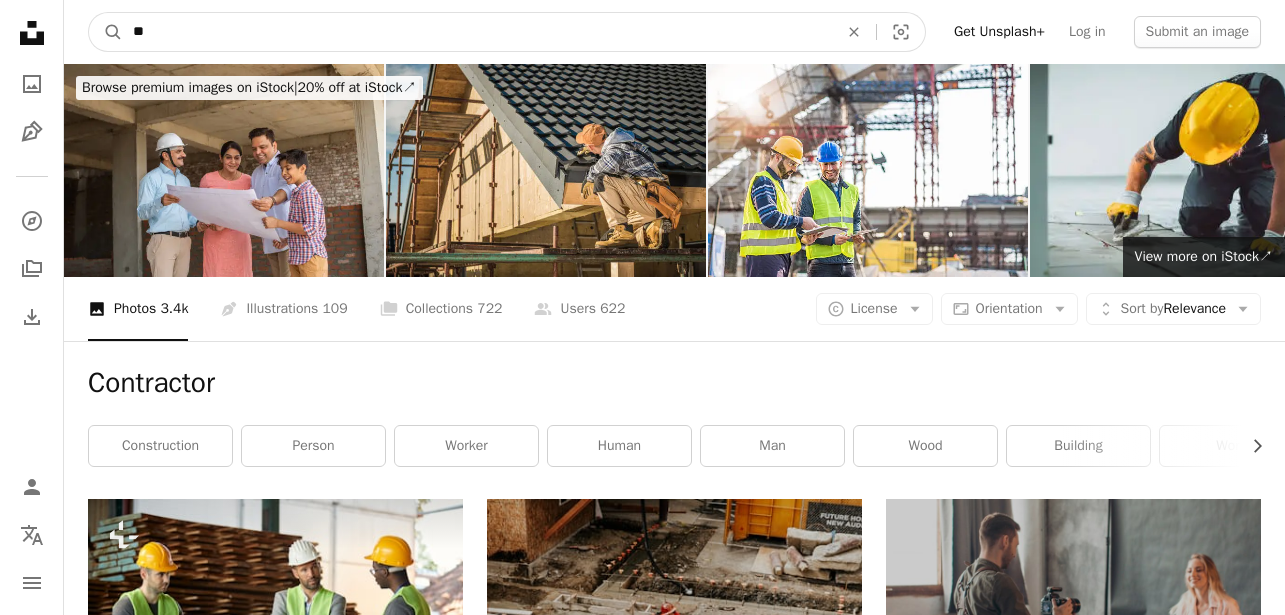 type on "*" 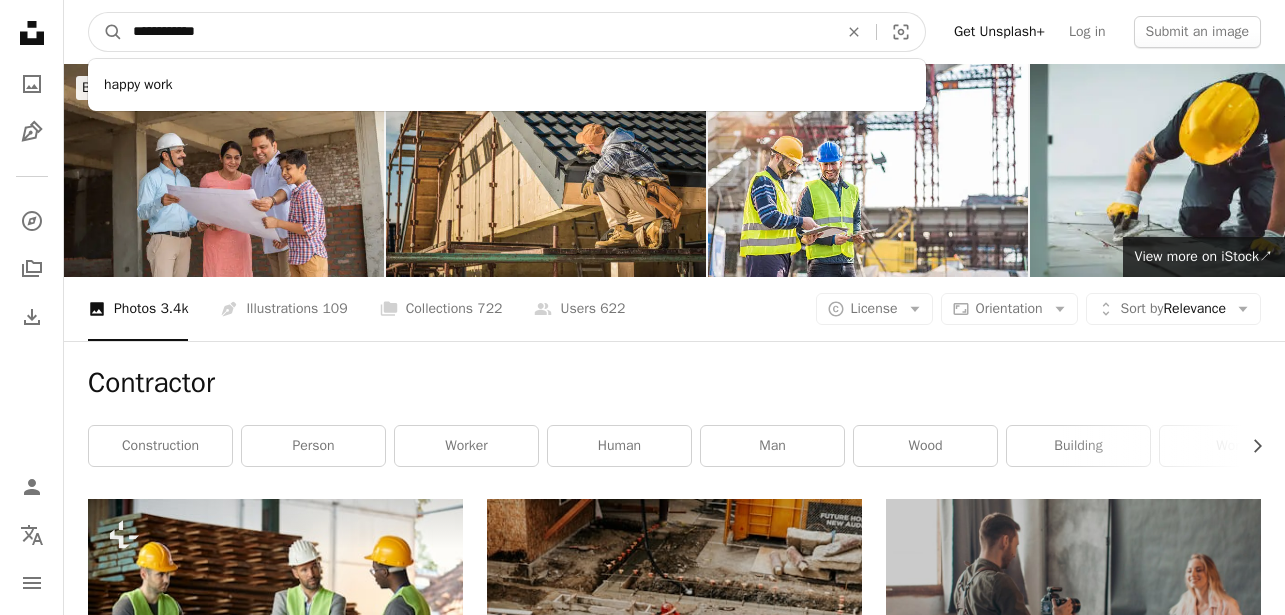 type on "**********" 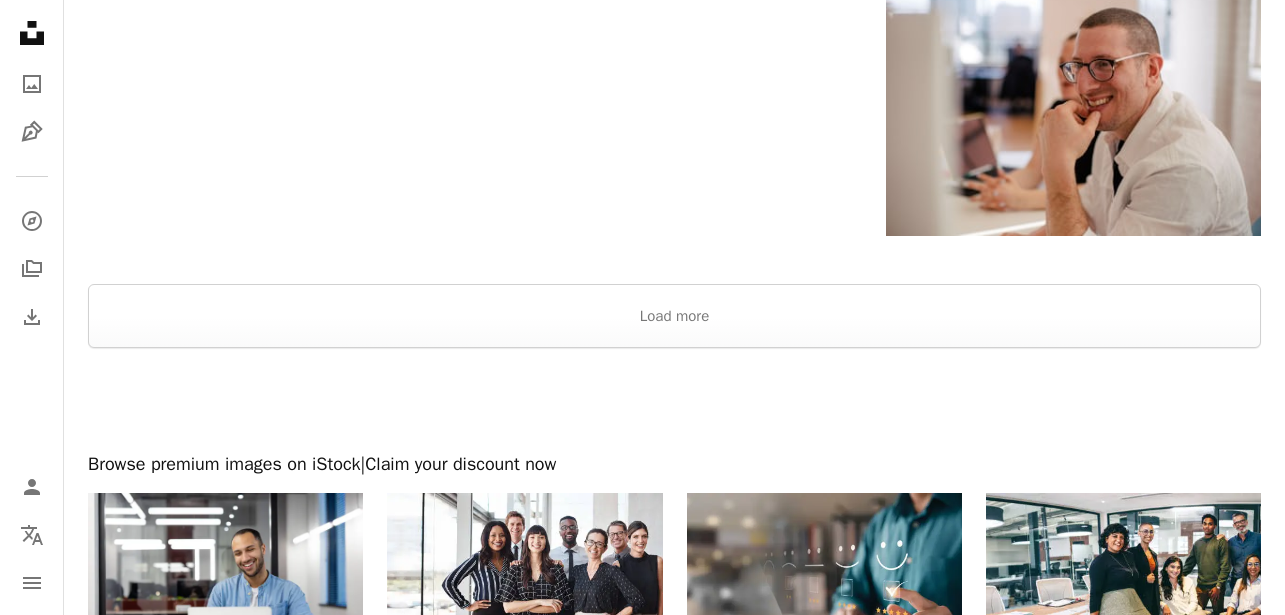 scroll, scrollTop: 2760, scrollLeft: 0, axis: vertical 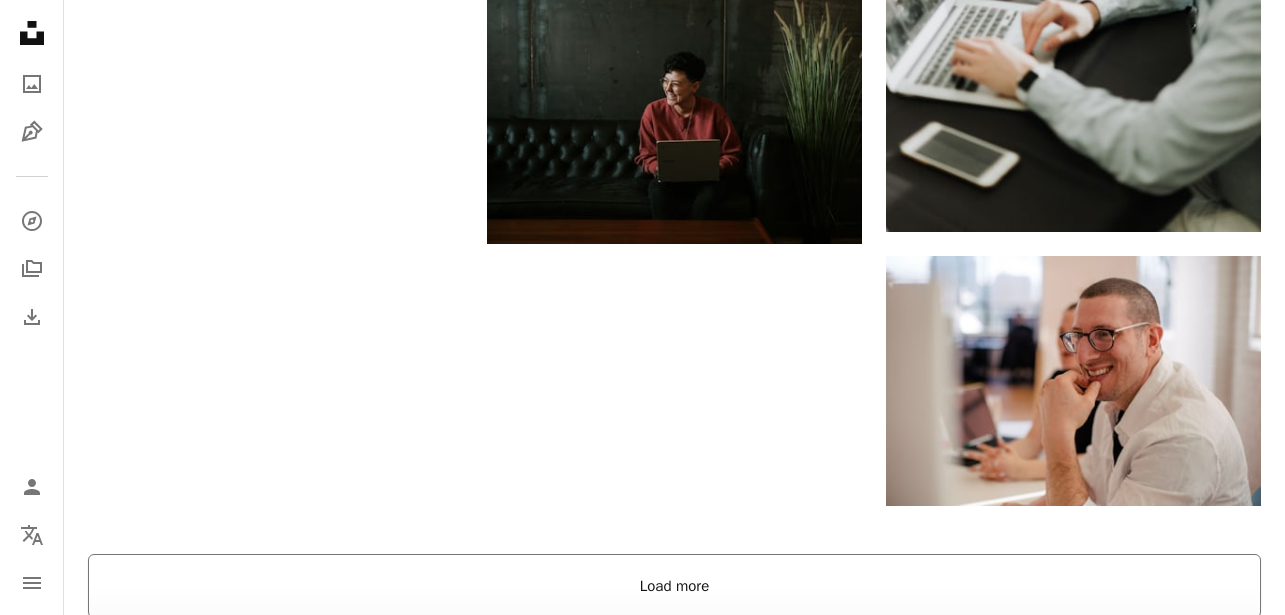 click on "Load more" at bounding box center (674, 586) 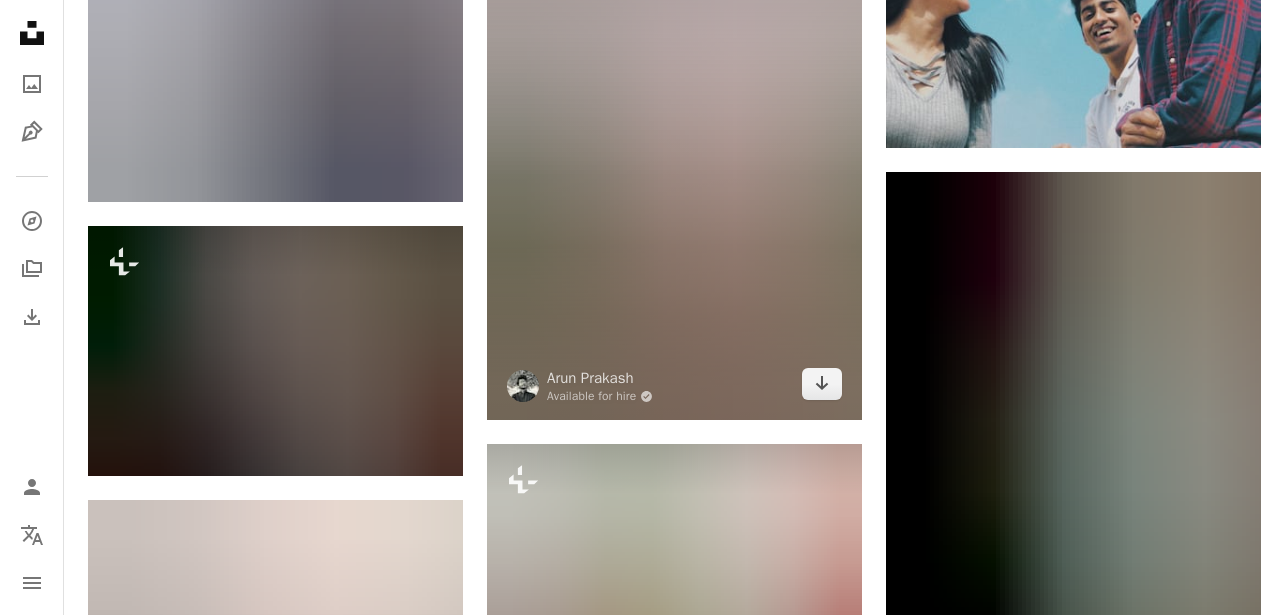 scroll, scrollTop: 6720, scrollLeft: 0, axis: vertical 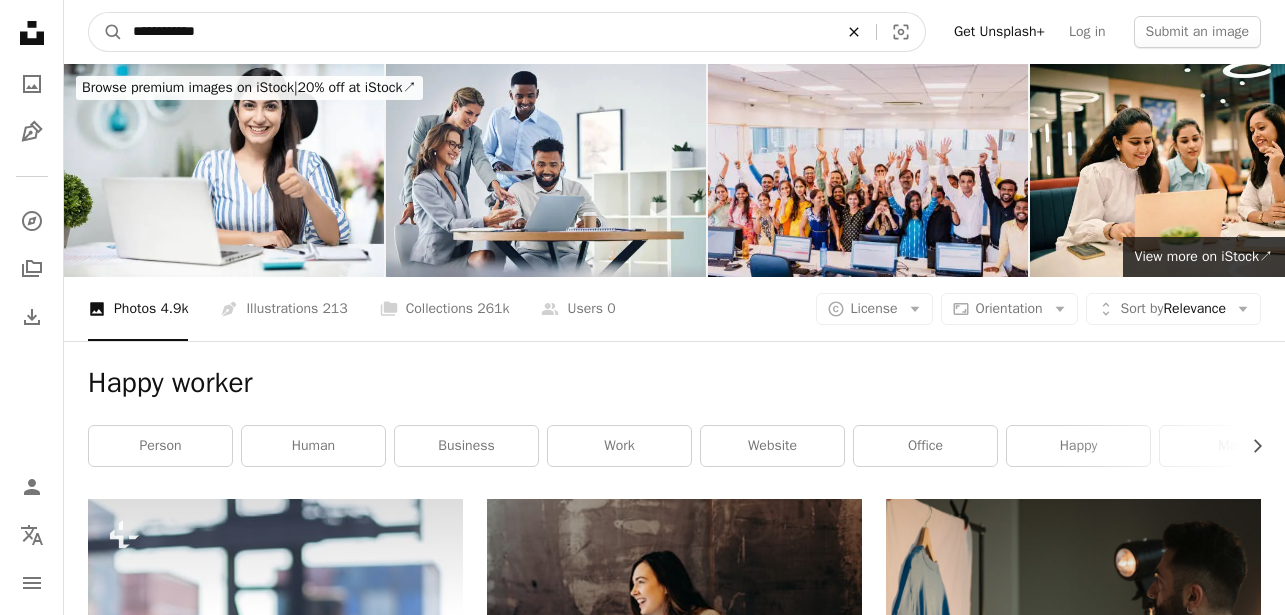 click on "An X shape" 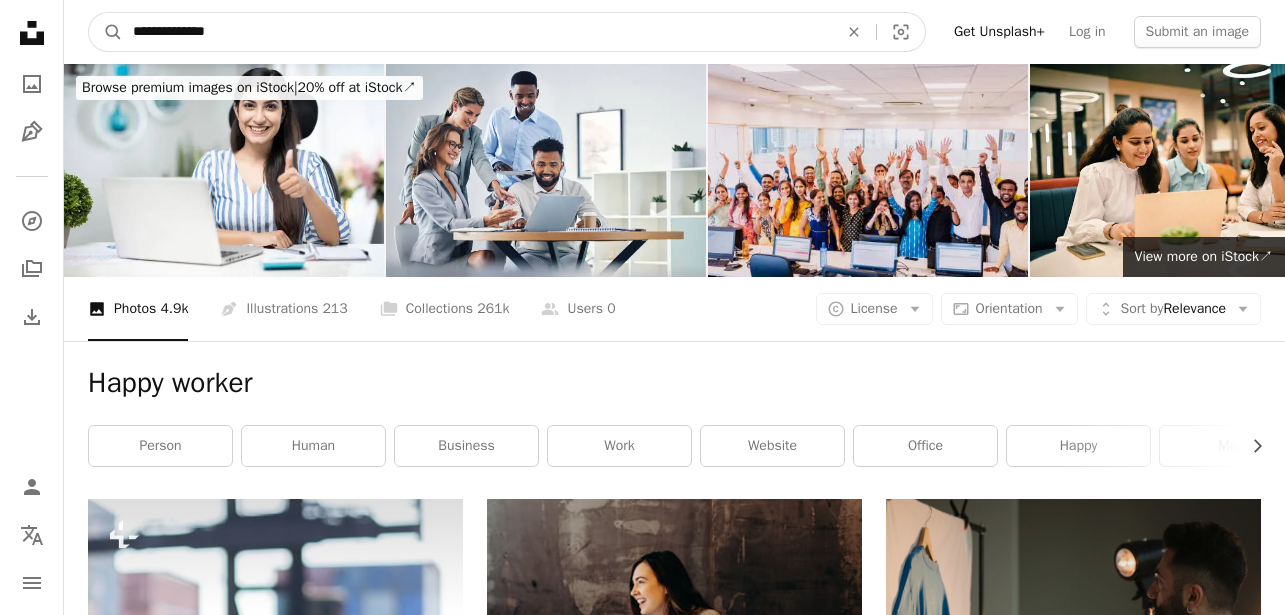 type on "**********" 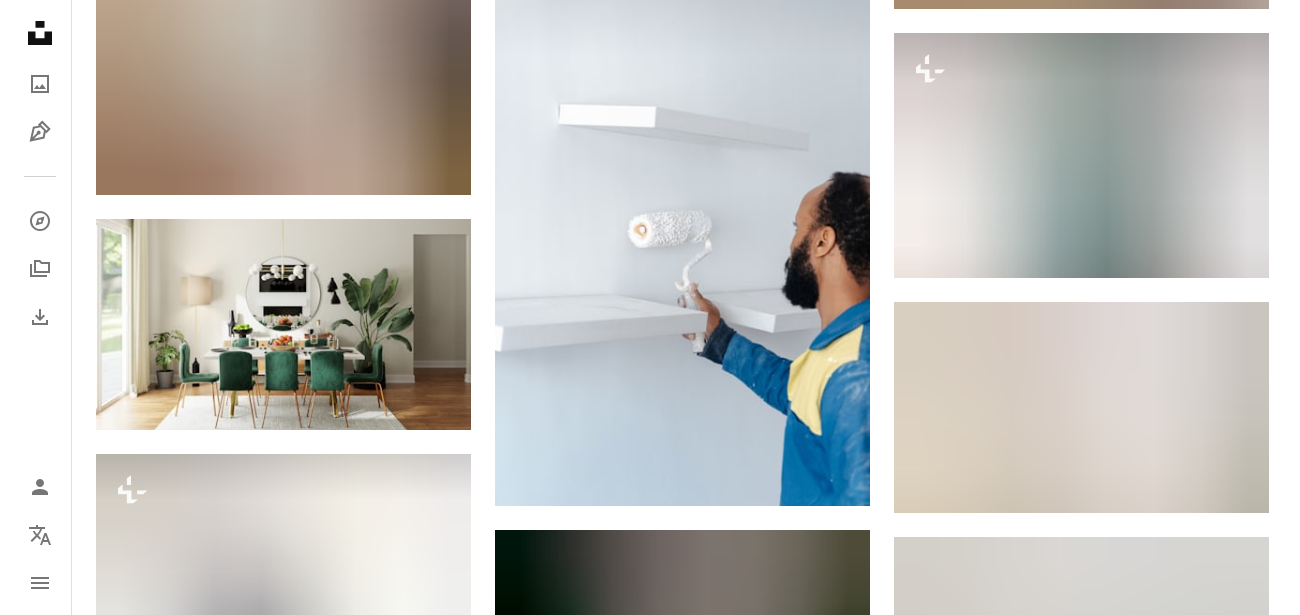 scroll, scrollTop: 1440, scrollLeft: 0, axis: vertical 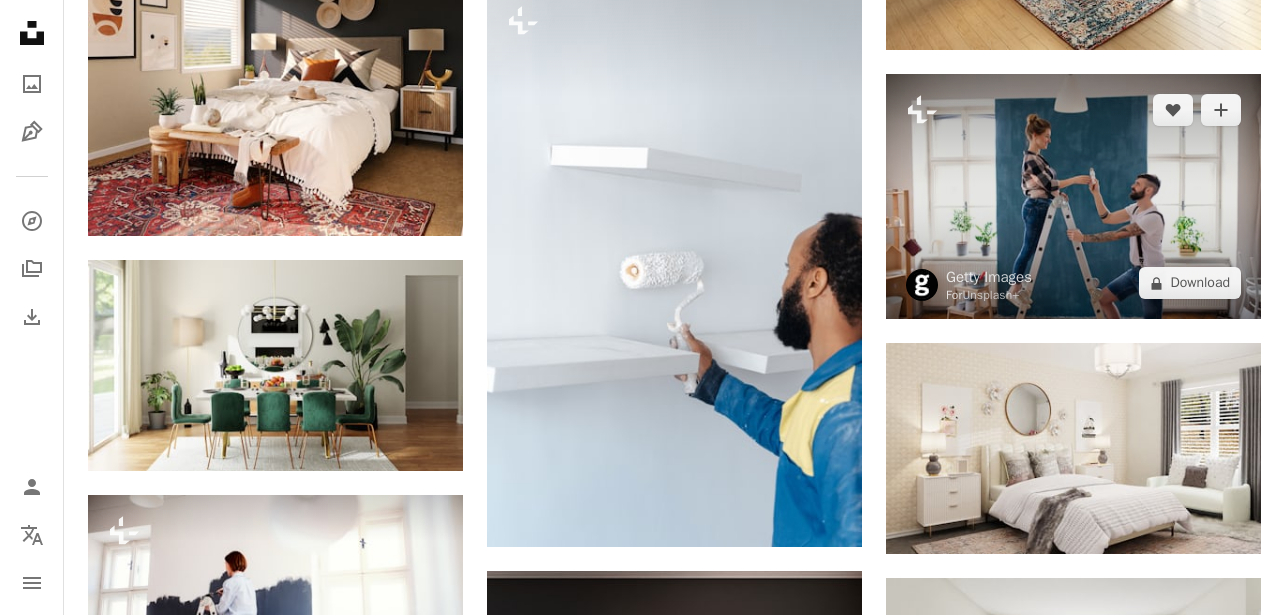 click at bounding box center (1073, 197) 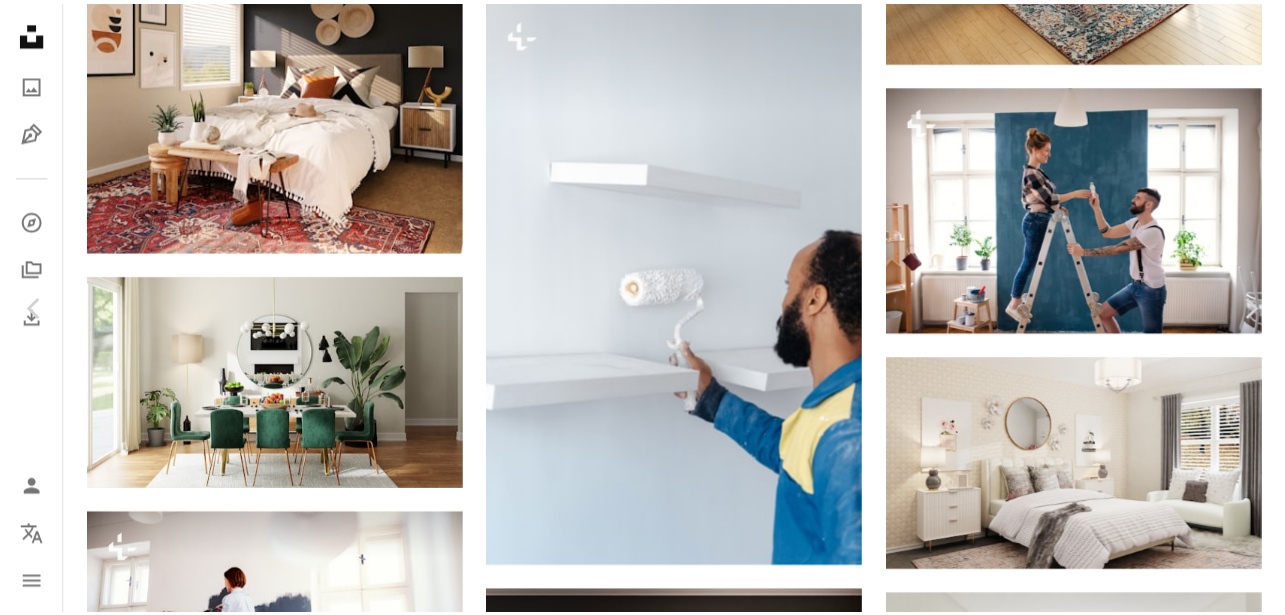 scroll, scrollTop: 120, scrollLeft: 0, axis: vertical 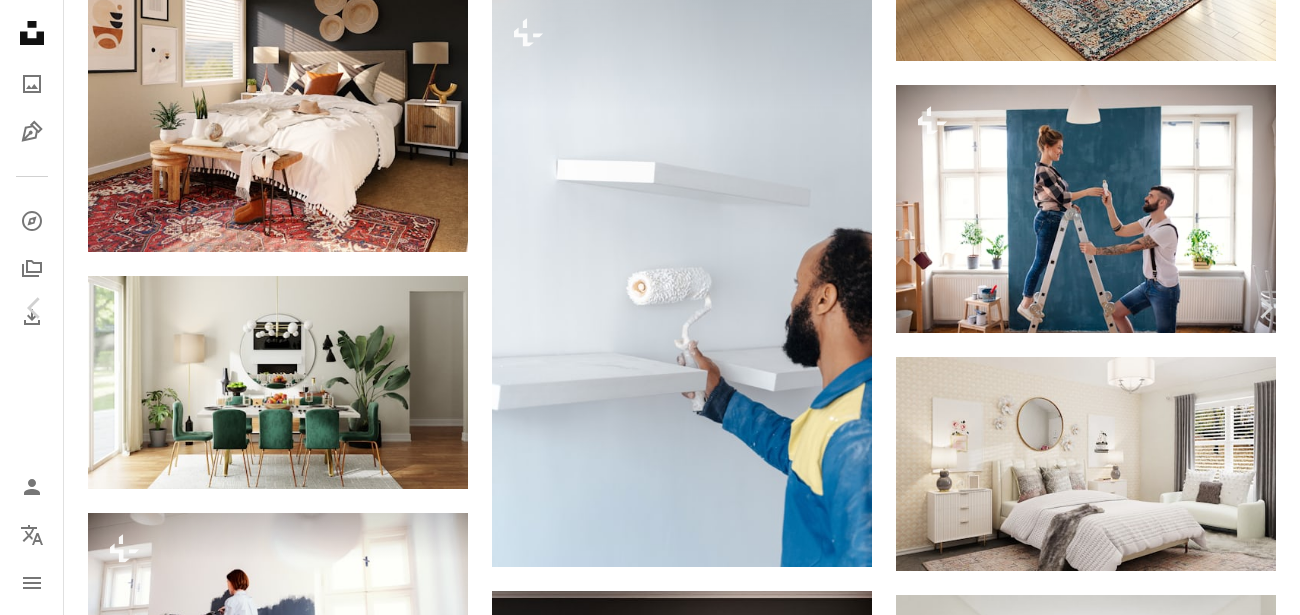 click on "An X shape Chevron left Chevron right Getty Images For  Unsplash+ A heart A plus sign A lock Download Zoom in A forward-right arrow Share More Actions Calendar outlined Published on  [DATE], [YEAR] Safety Licensed under the  Unsplash+ License adult working workshop happiness girlfriend home interior ladder improvement home improvement wife females color image relocation cheerful domestic room males positive emotion changing lightbulb Public domain images From this series Chevron right Plus sign for Unsplash+ Plus sign for Unsplash+ Plus sign for Unsplash+ Plus sign for Unsplash+ Plus sign for Unsplash+ Plus sign for Unsplash+ Plus sign for Unsplash+ Plus sign for Unsplash+ Plus sign for Unsplash+ Plus sign for Unsplash+ Related images Plus sign for Unsplash+ A heart A plus sign Getty Images For  Unsplash+ A lock Download Plus sign for Unsplash+ A heart A plus sign Getty Images For  Unsplash+ A lock Download Plus sign for Unsplash+ A heart A plus sign Getty Images For  Unsplash+ A lock Download A heart" at bounding box center (650, 4553) 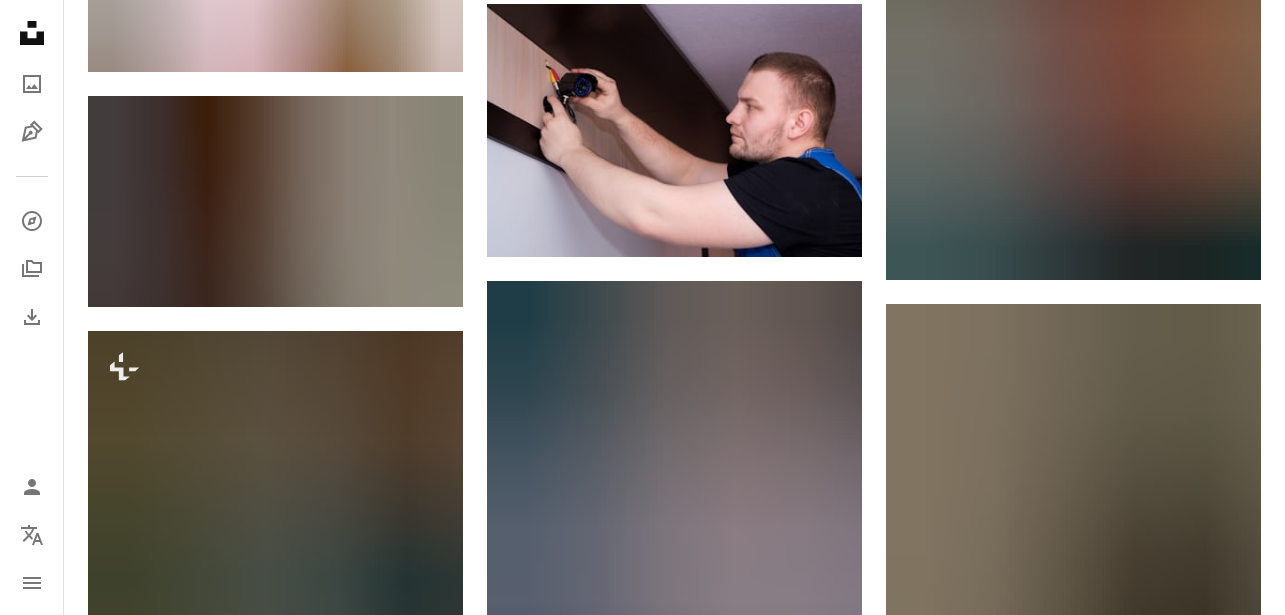 scroll, scrollTop: 26040, scrollLeft: 0, axis: vertical 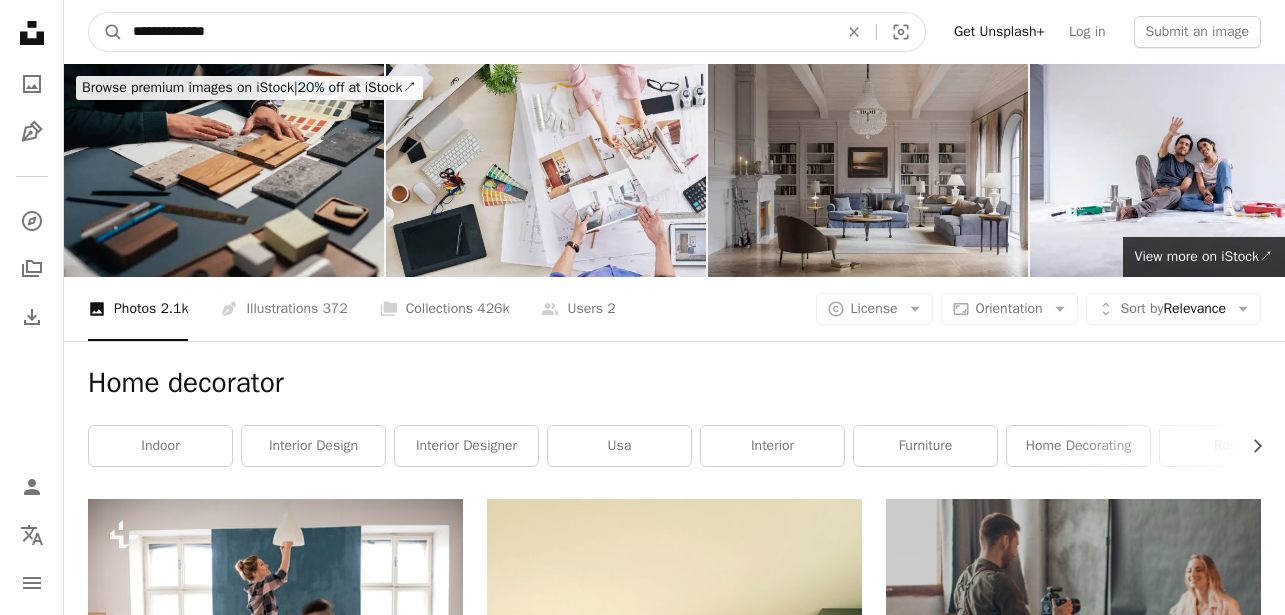 drag, startPoint x: 424, startPoint y: 32, endPoint x: -38, endPoint y: 34, distance: 462.00433 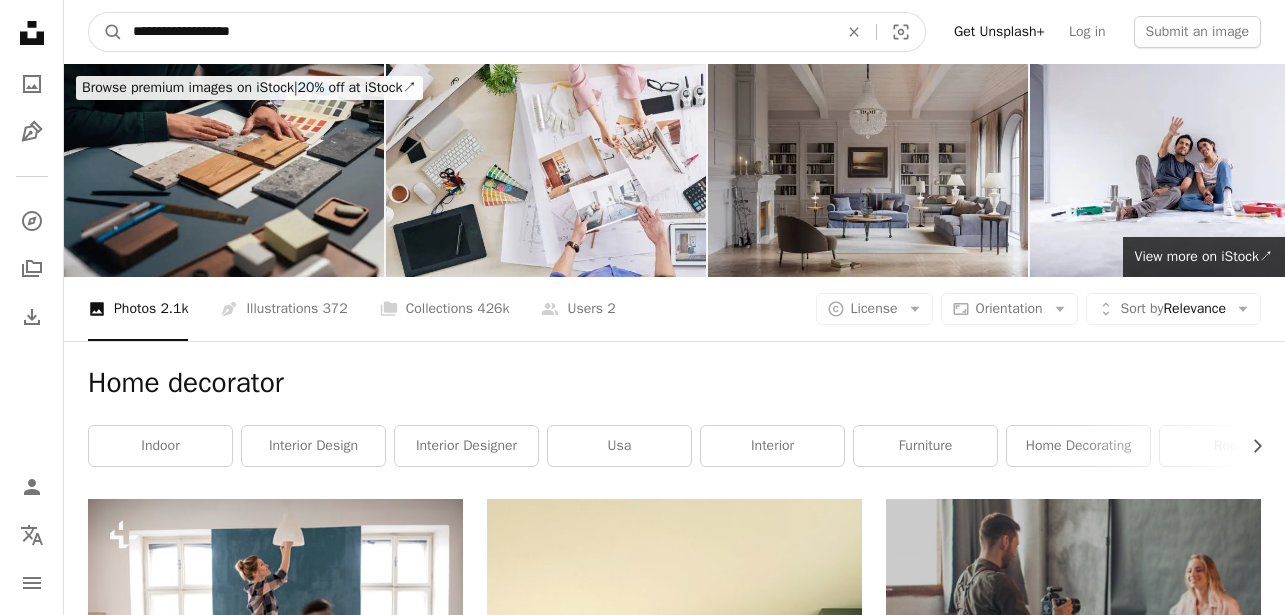 type on "**********" 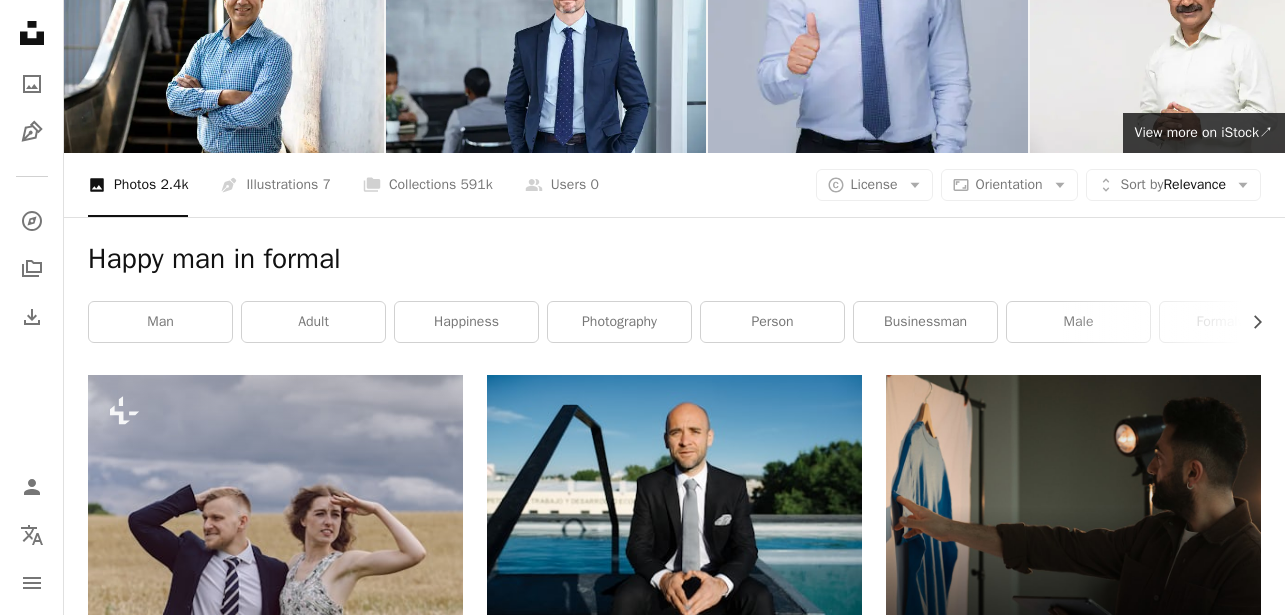 scroll, scrollTop: 0, scrollLeft: 0, axis: both 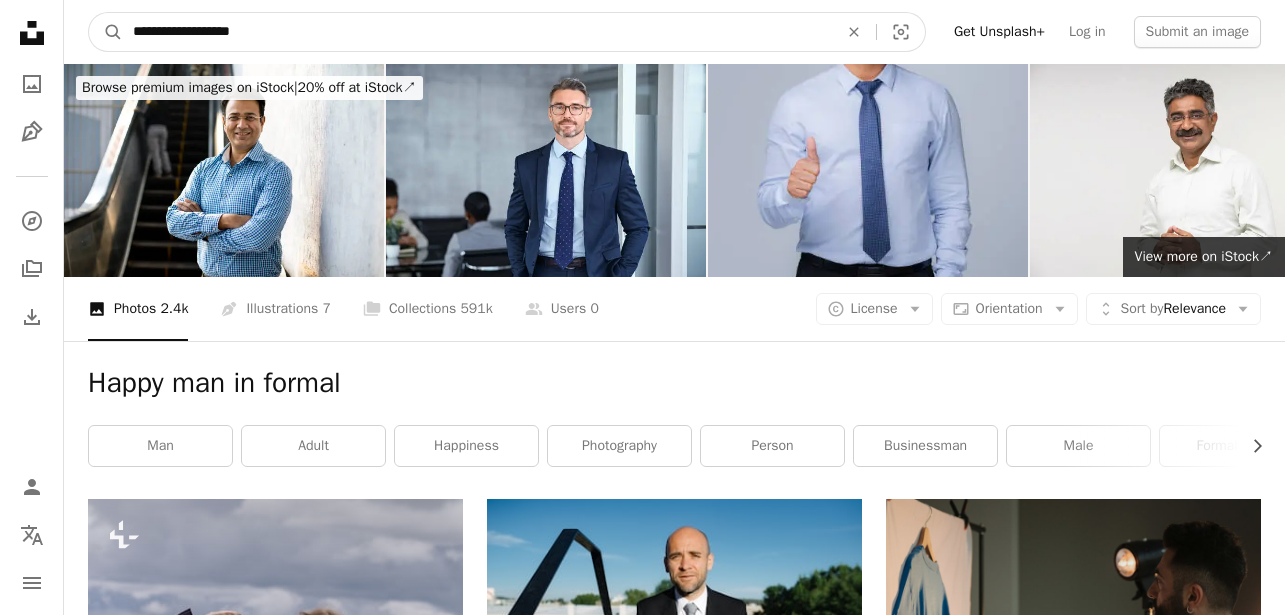 drag, startPoint x: 405, startPoint y: 22, endPoint x: -66, endPoint y: 27, distance: 471.02655 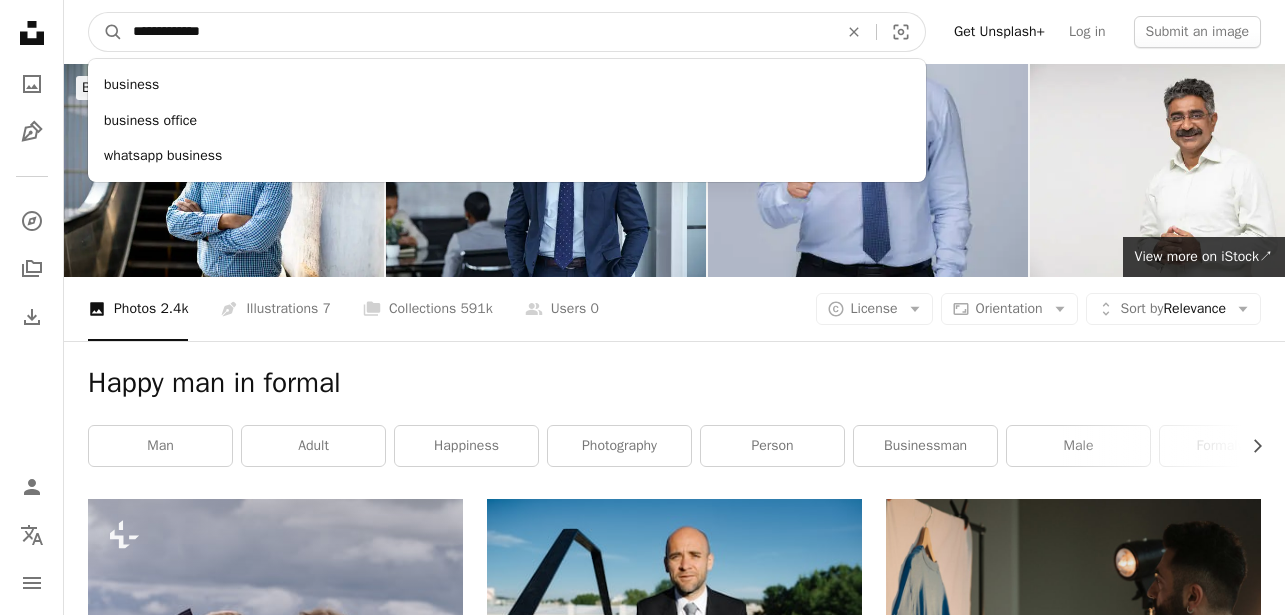 type on "**********" 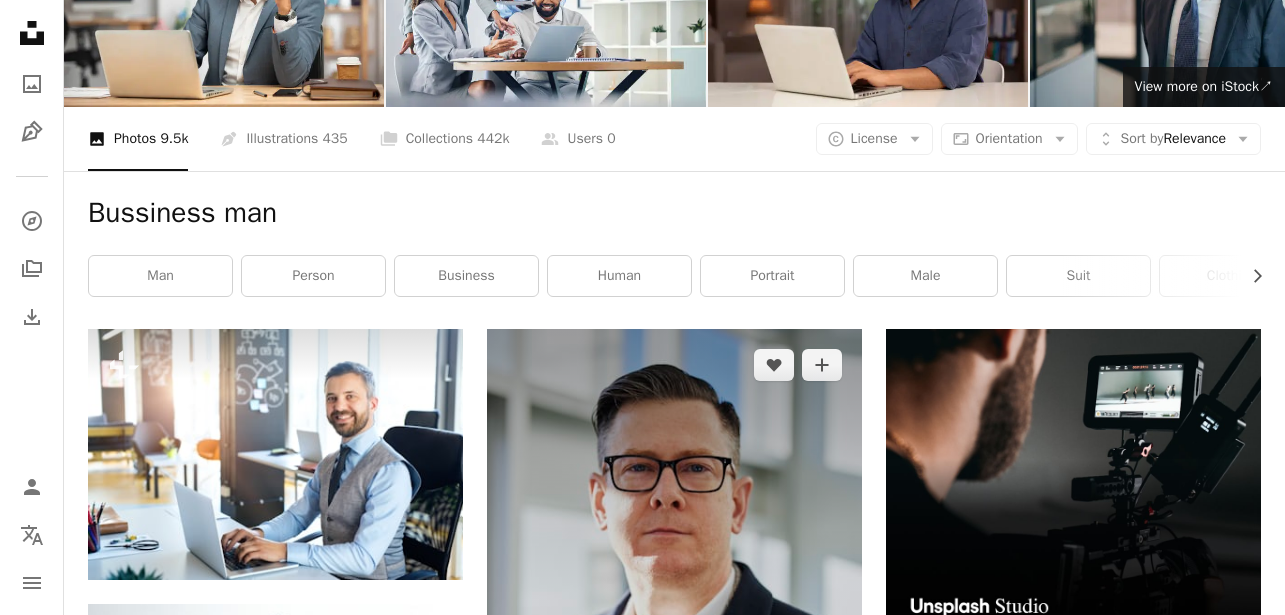 scroll, scrollTop: 0, scrollLeft: 0, axis: both 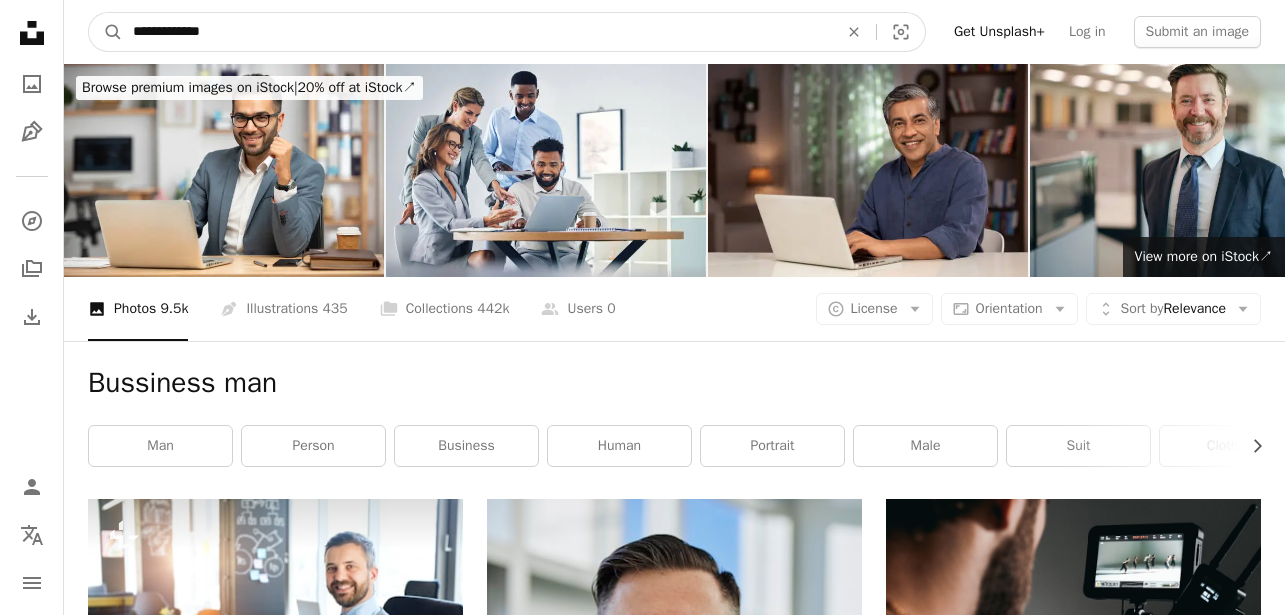 click on "**********" at bounding box center [477, 32] 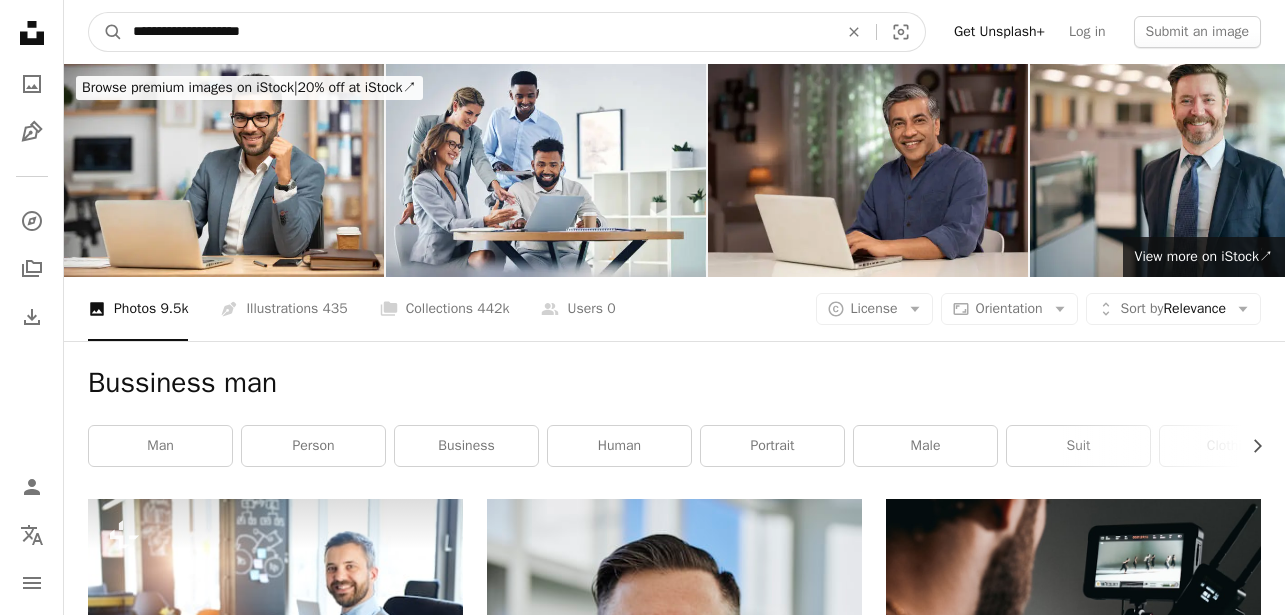 type on "**********" 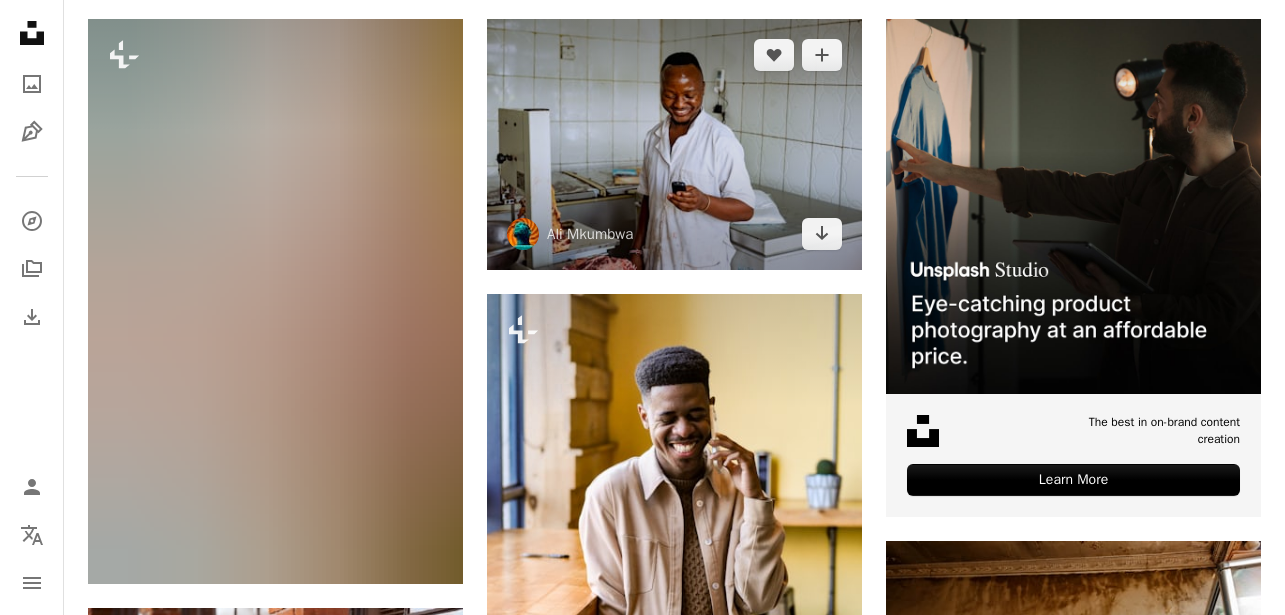 scroll, scrollTop: 0, scrollLeft: 0, axis: both 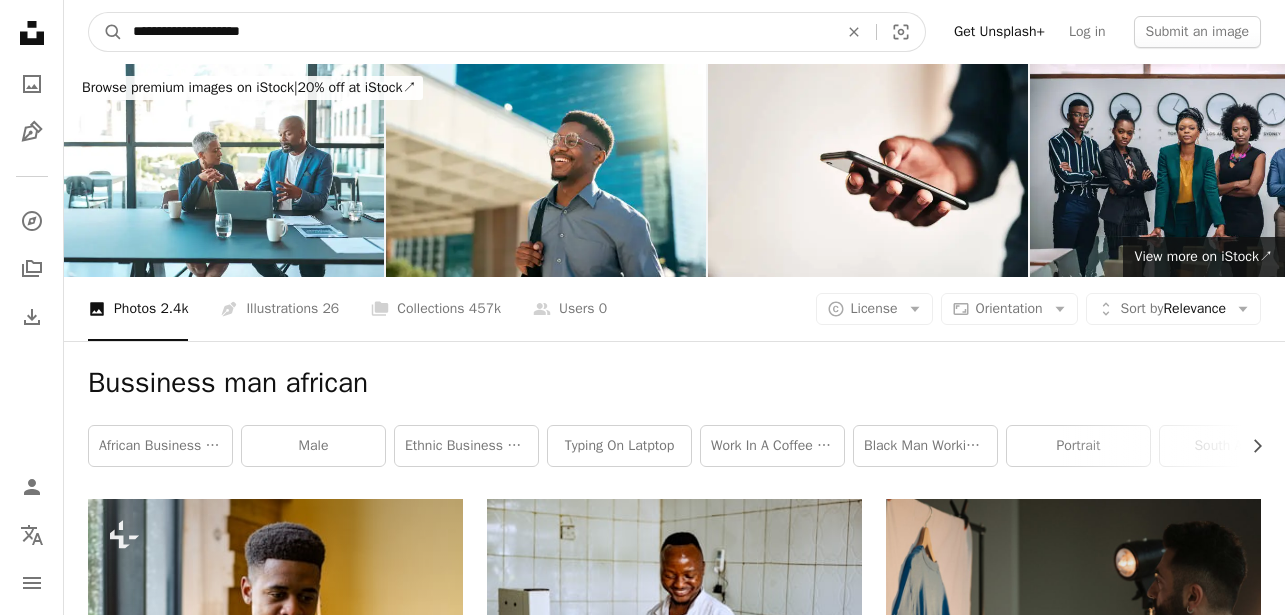 click on "**********" at bounding box center [477, 32] 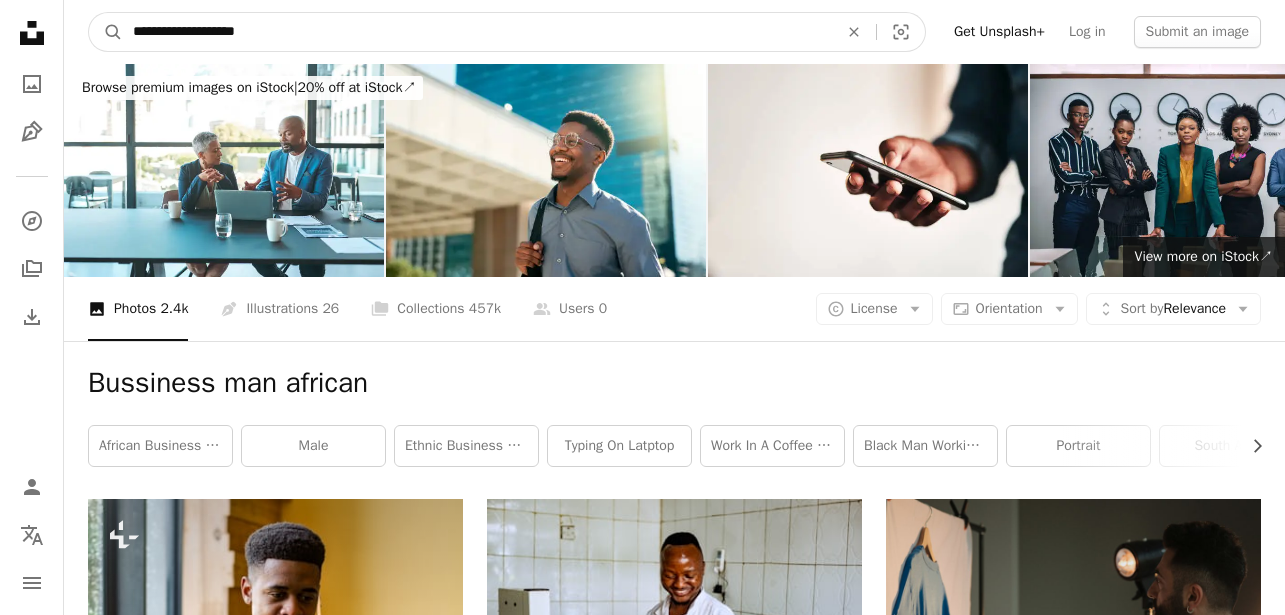 type on "**********" 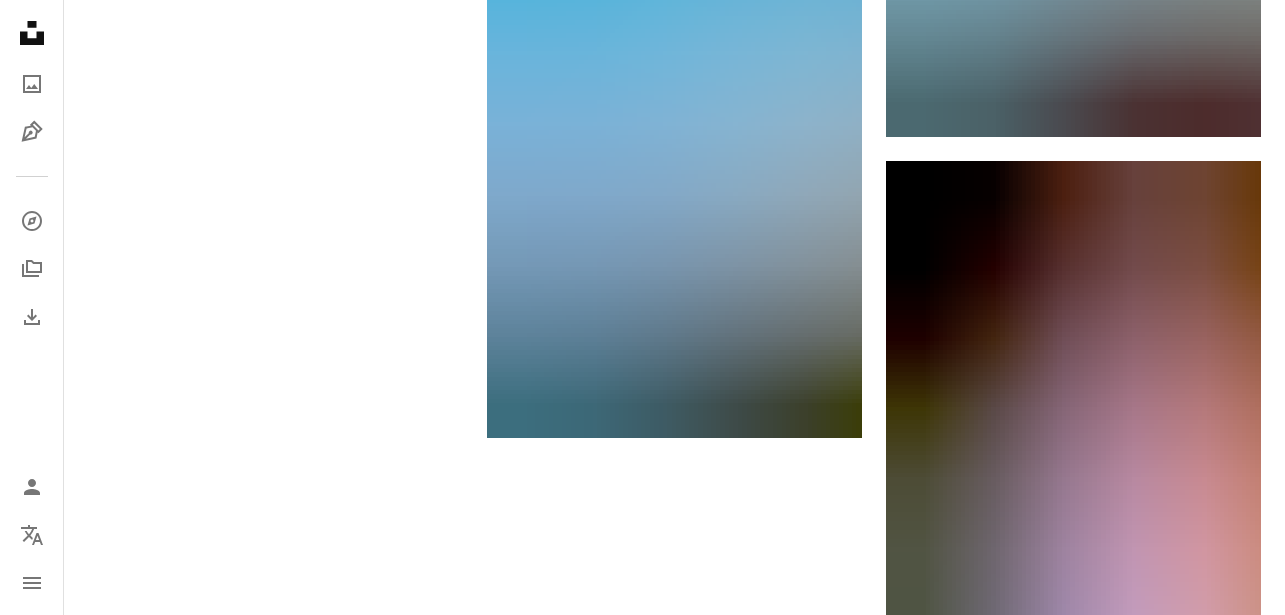 scroll, scrollTop: 3960, scrollLeft: 0, axis: vertical 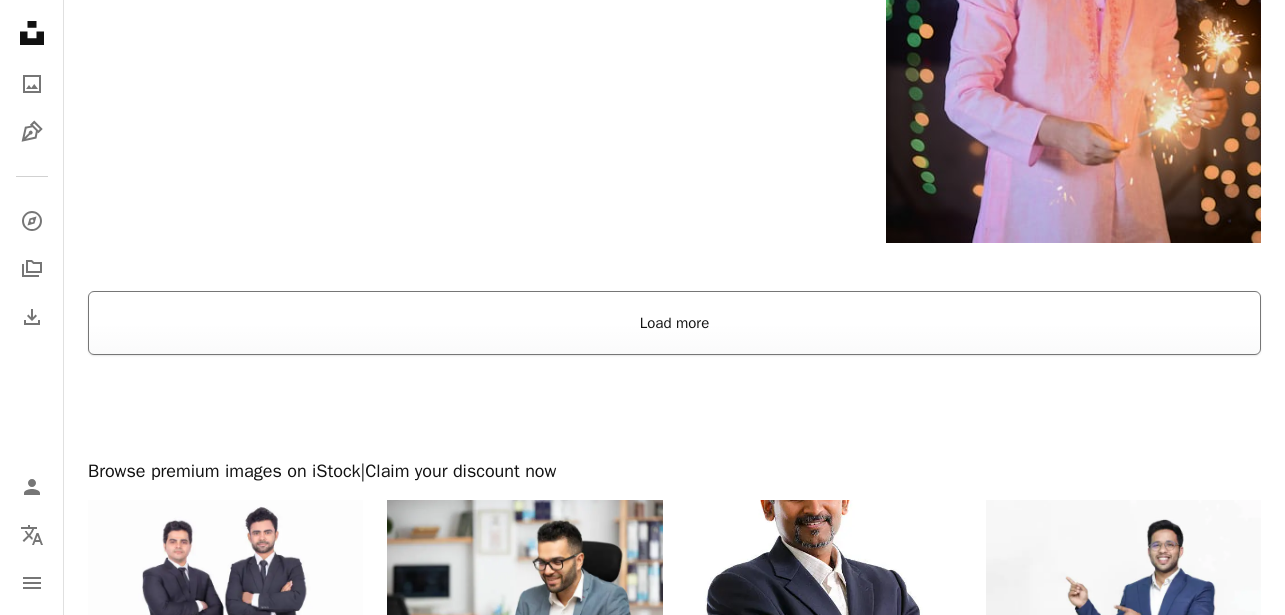 click on "Load more" at bounding box center [674, 323] 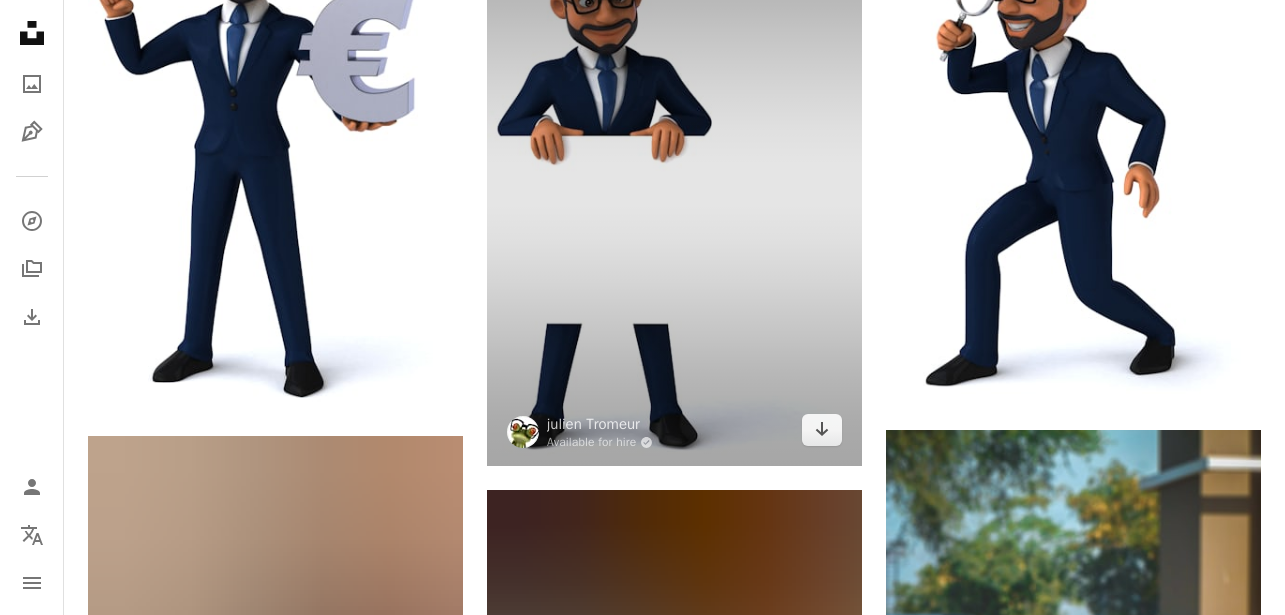 scroll, scrollTop: 5640, scrollLeft: 0, axis: vertical 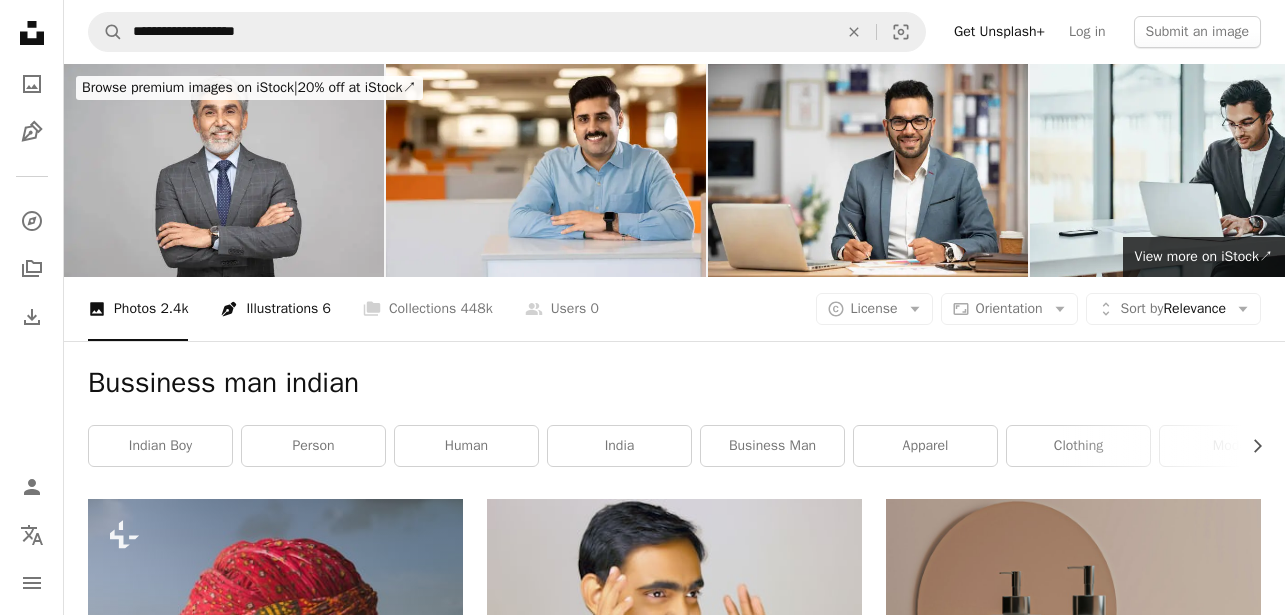 click on "Pen Tool Illustrations   6" at bounding box center [275, 309] 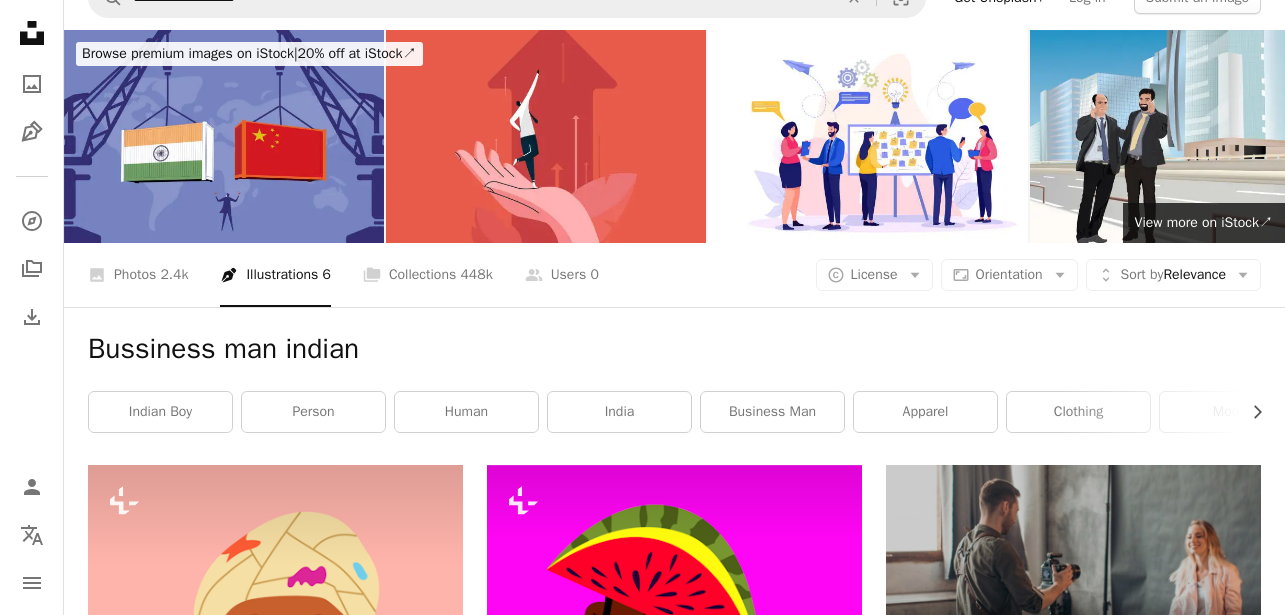 scroll, scrollTop: 0, scrollLeft: 0, axis: both 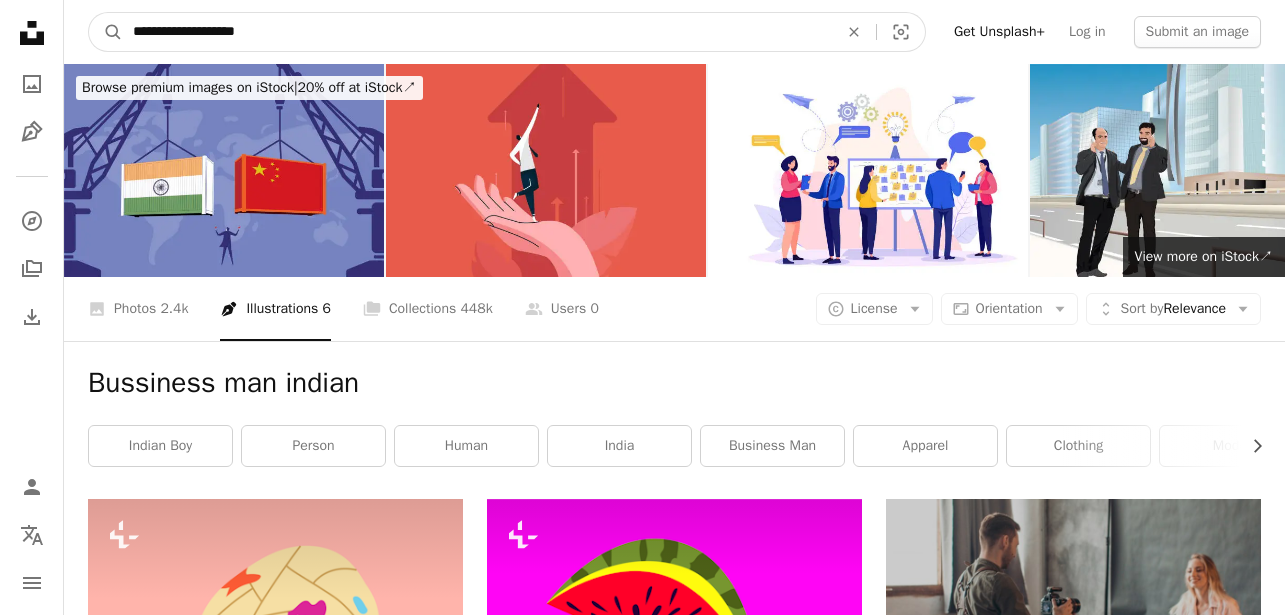click on "**********" at bounding box center [477, 32] 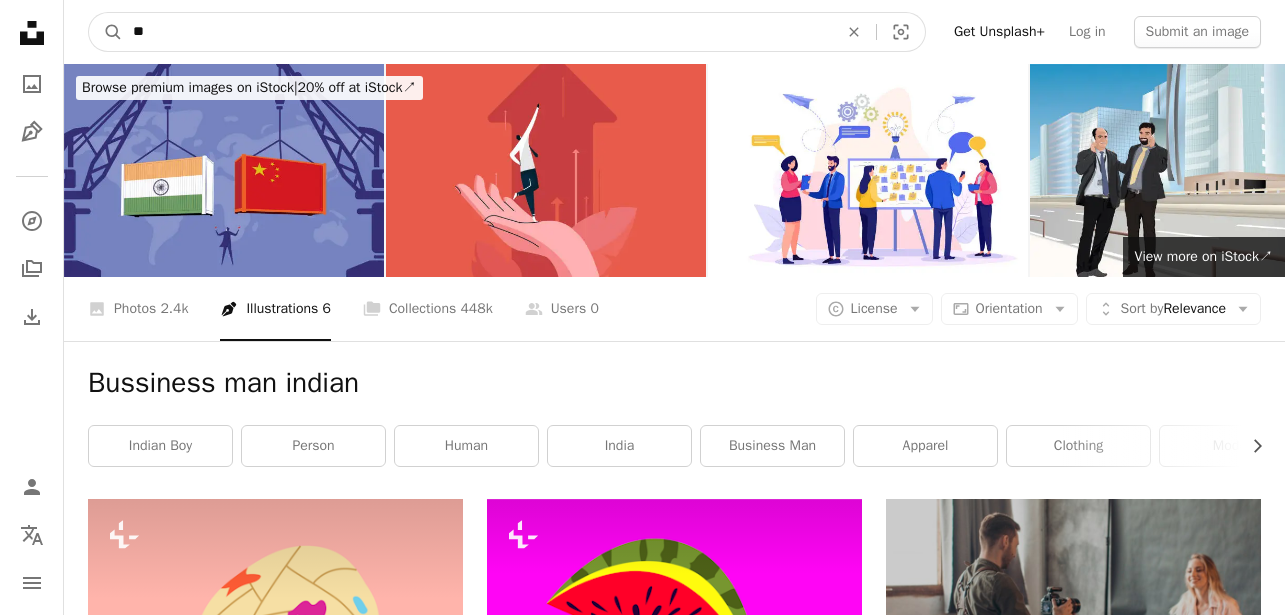 type on "*" 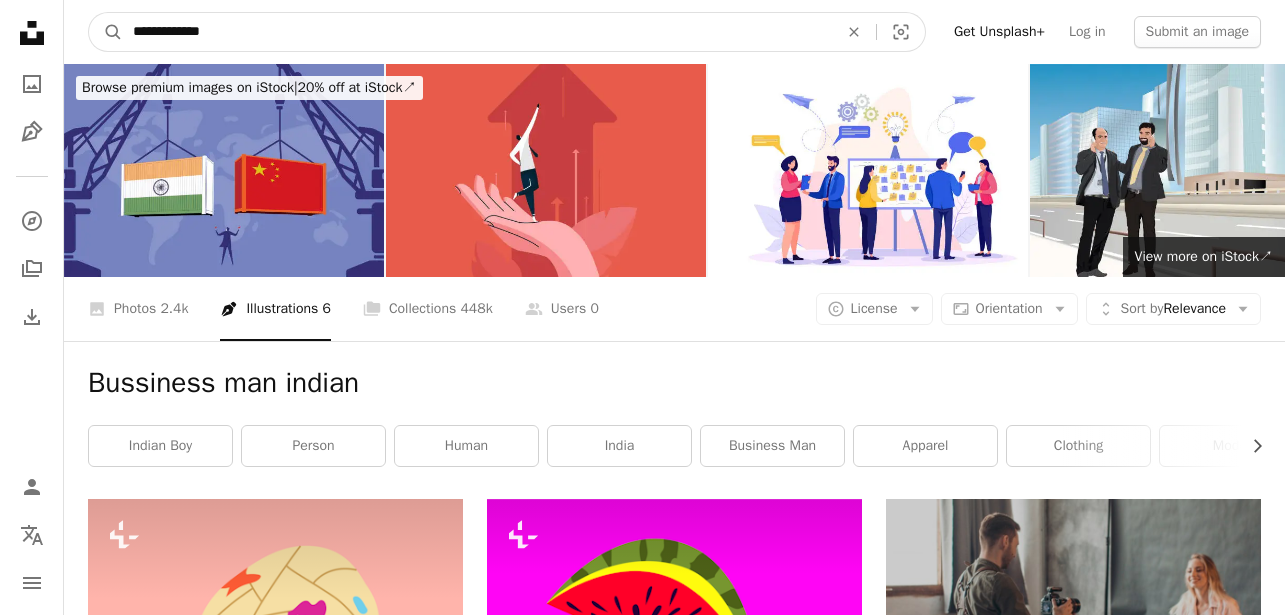 type on "**********" 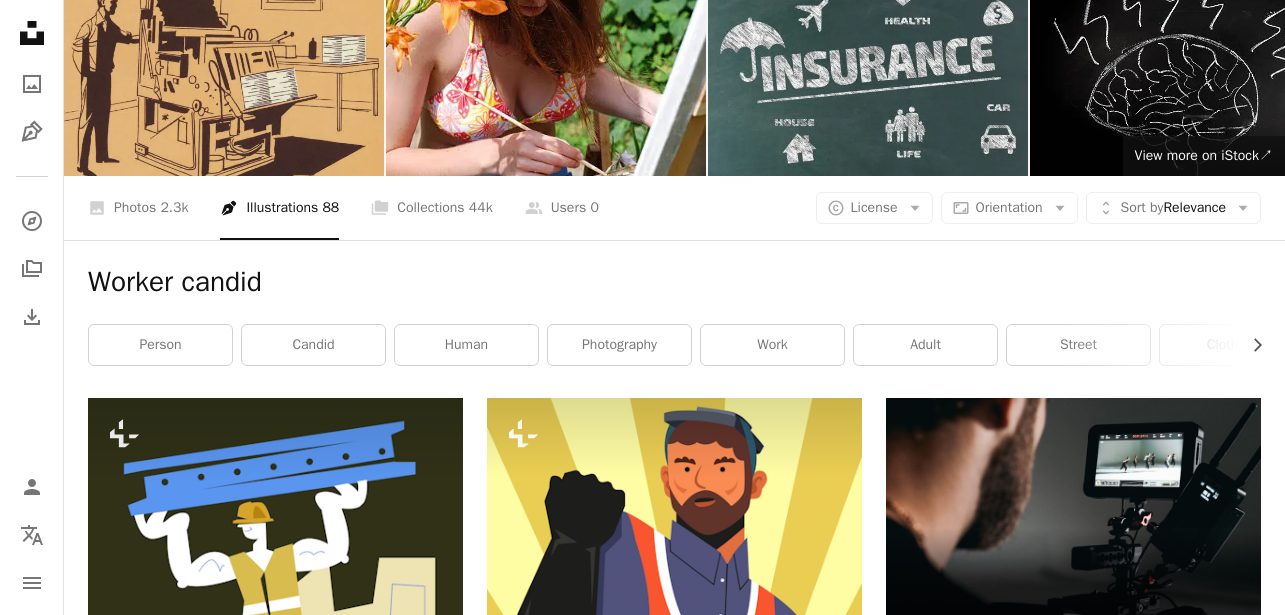 scroll, scrollTop: 0, scrollLeft: 0, axis: both 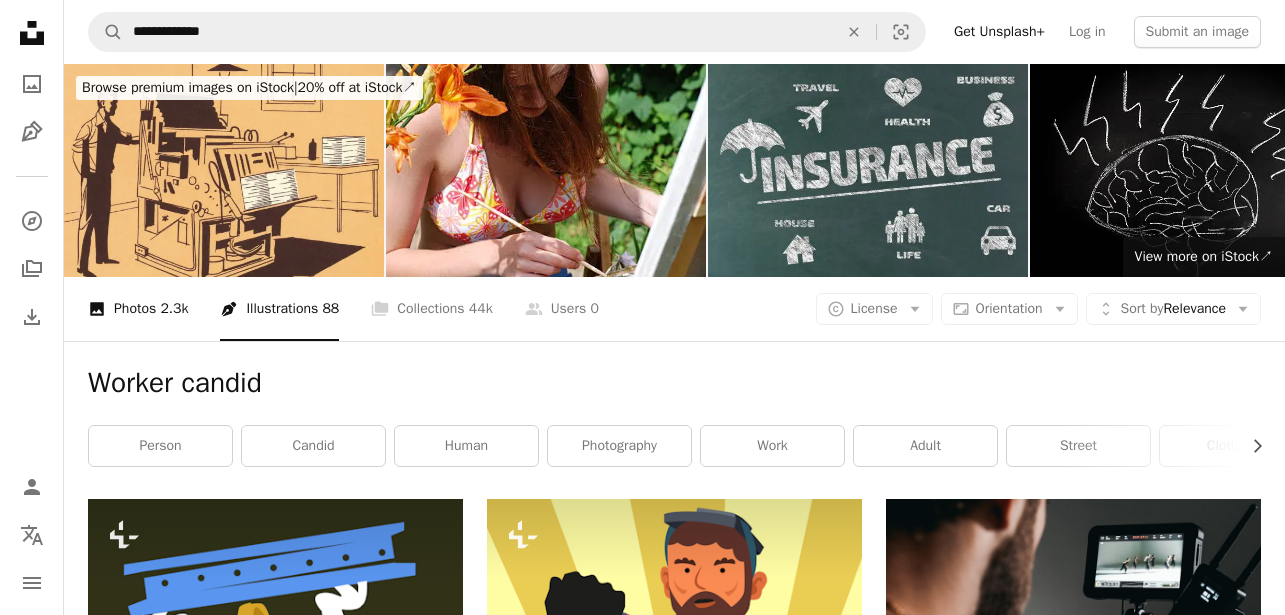 click on "A photo Photos   2.3k" at bounding box center (138, 309) 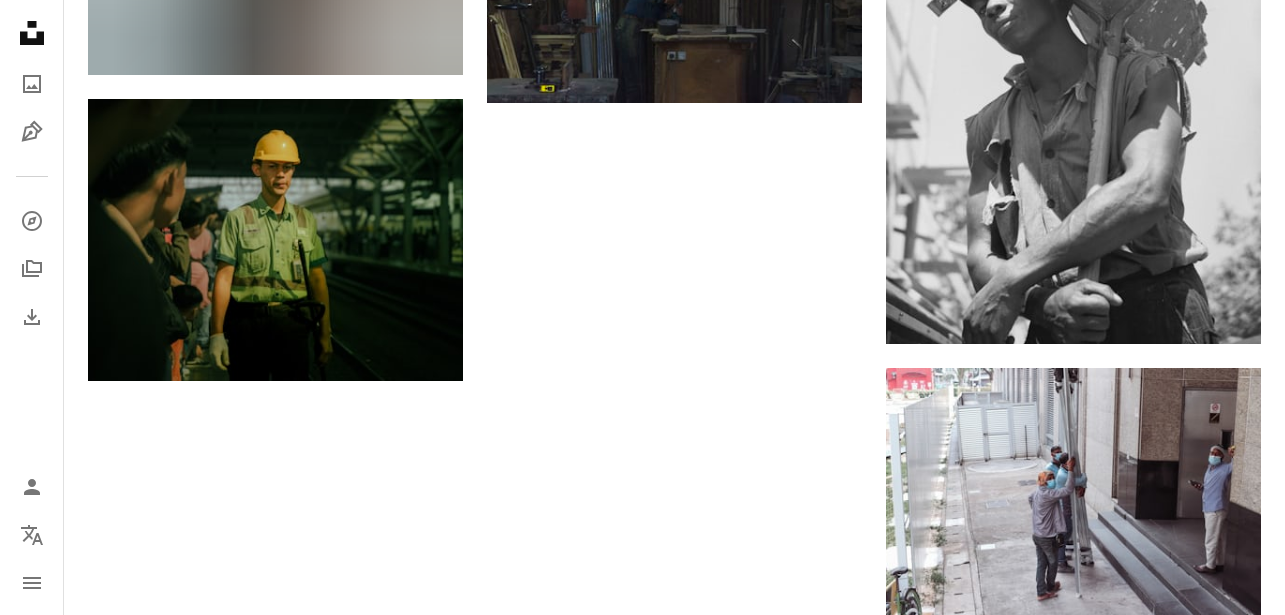 scroll, scrollTop: 3240, scrollLeft: 0, axis: vertical 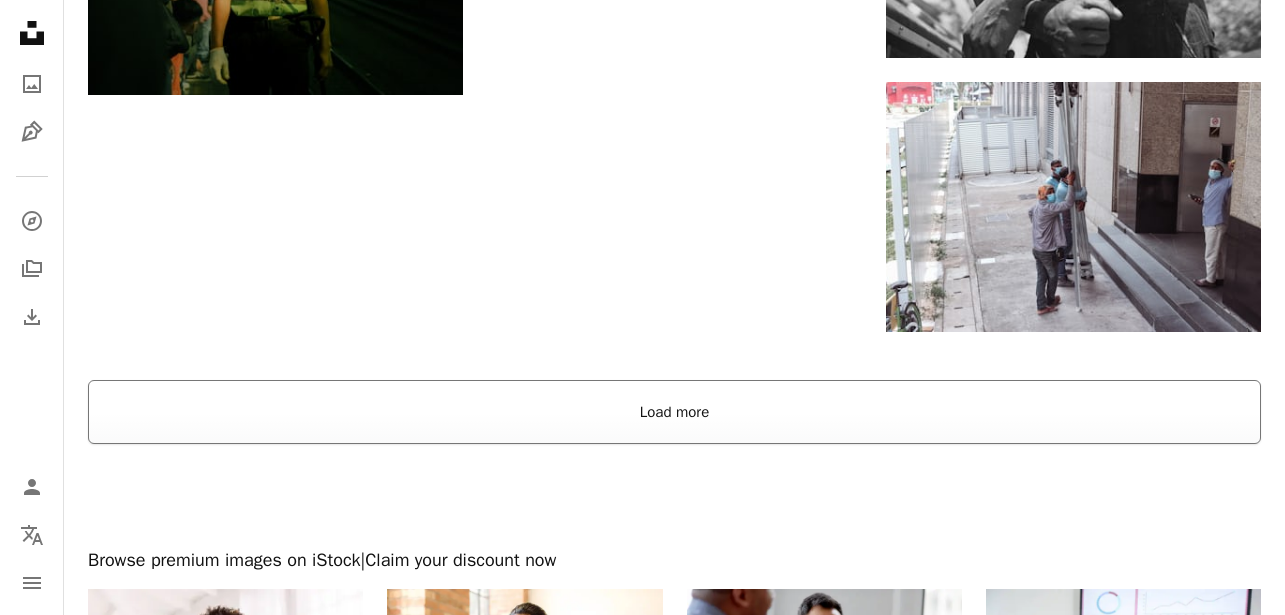 click on "Load more" at bounding box center [674, 412] 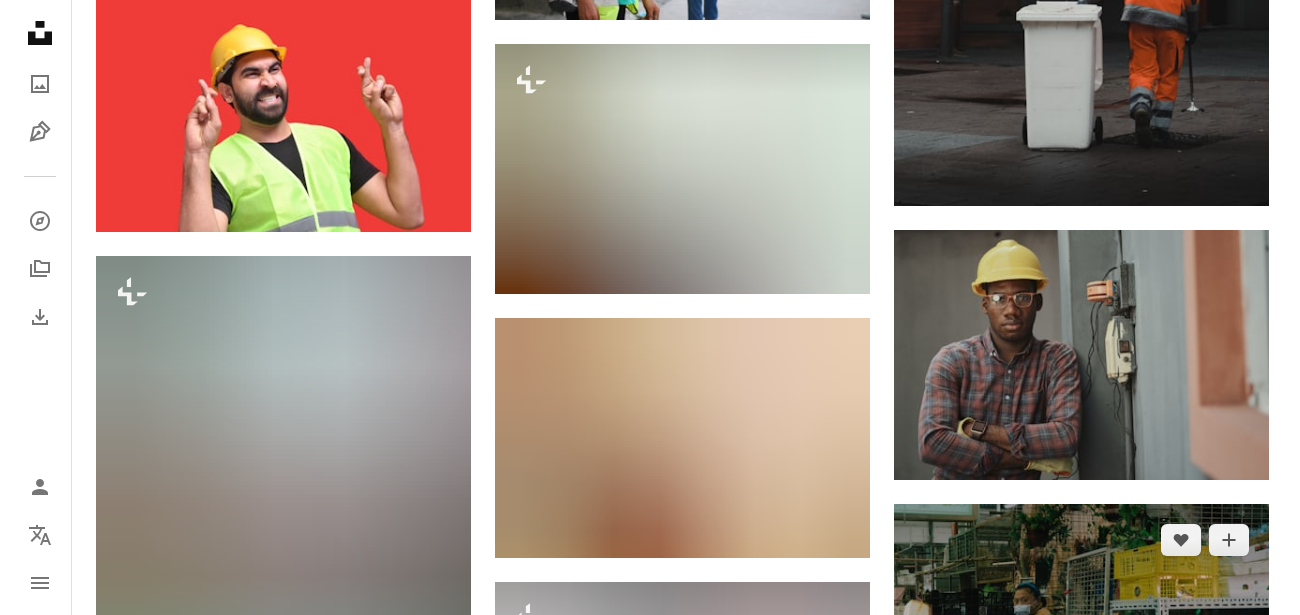 scroll, scrollTop: 4560, scrollLeft: 0, axis: vertical 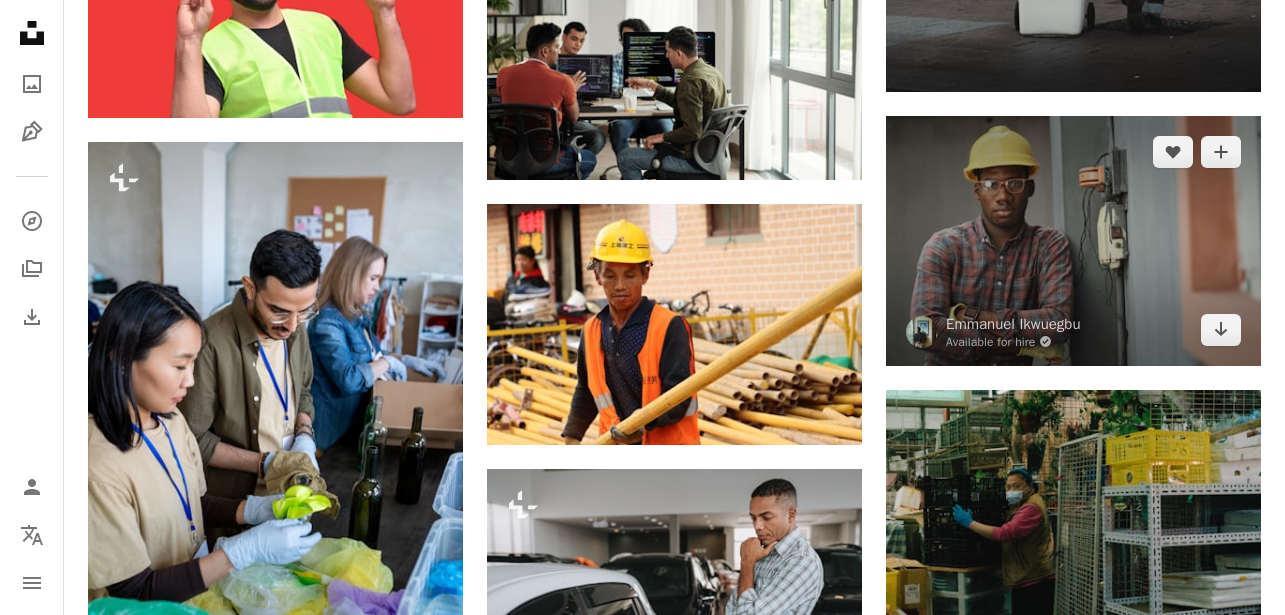 click at bounding box center [1073, 241] 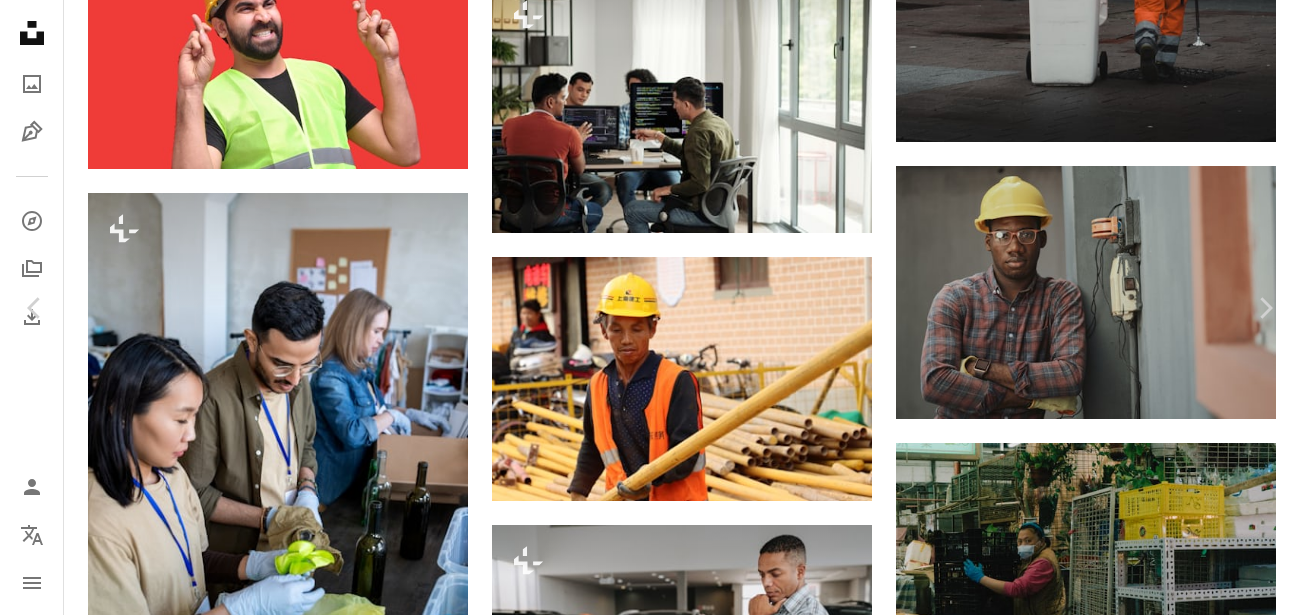 scroll, scrollTop: 3480, scrollLeft: 0, axis: vertical 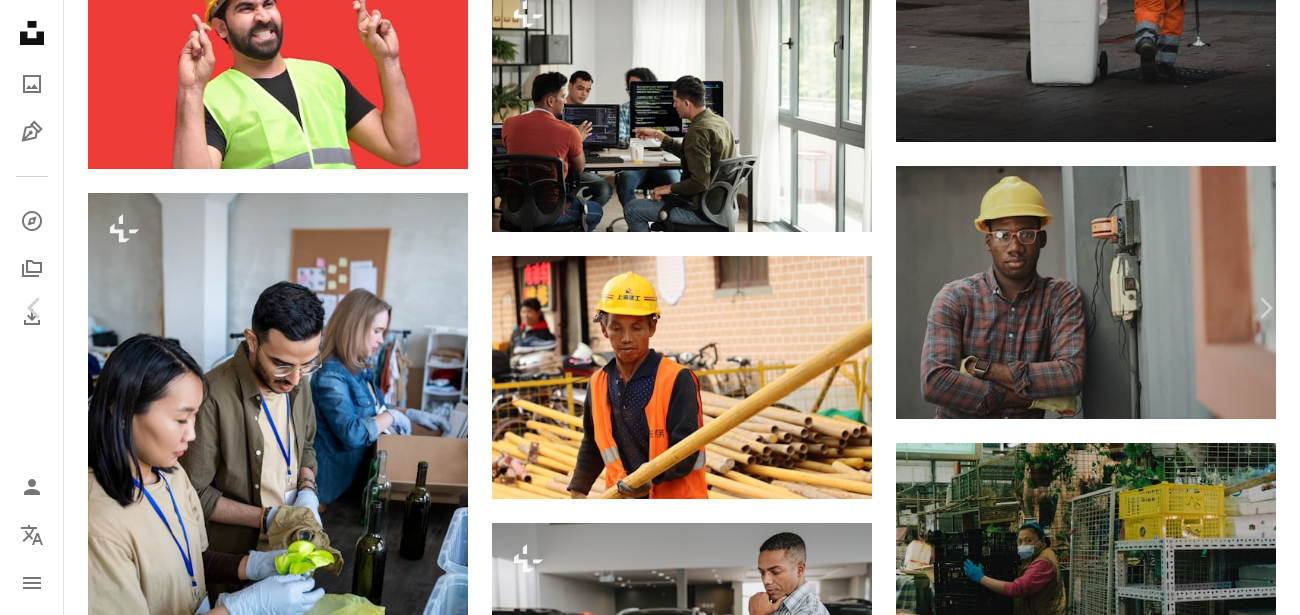 click at bounding box center [1016, 7617] 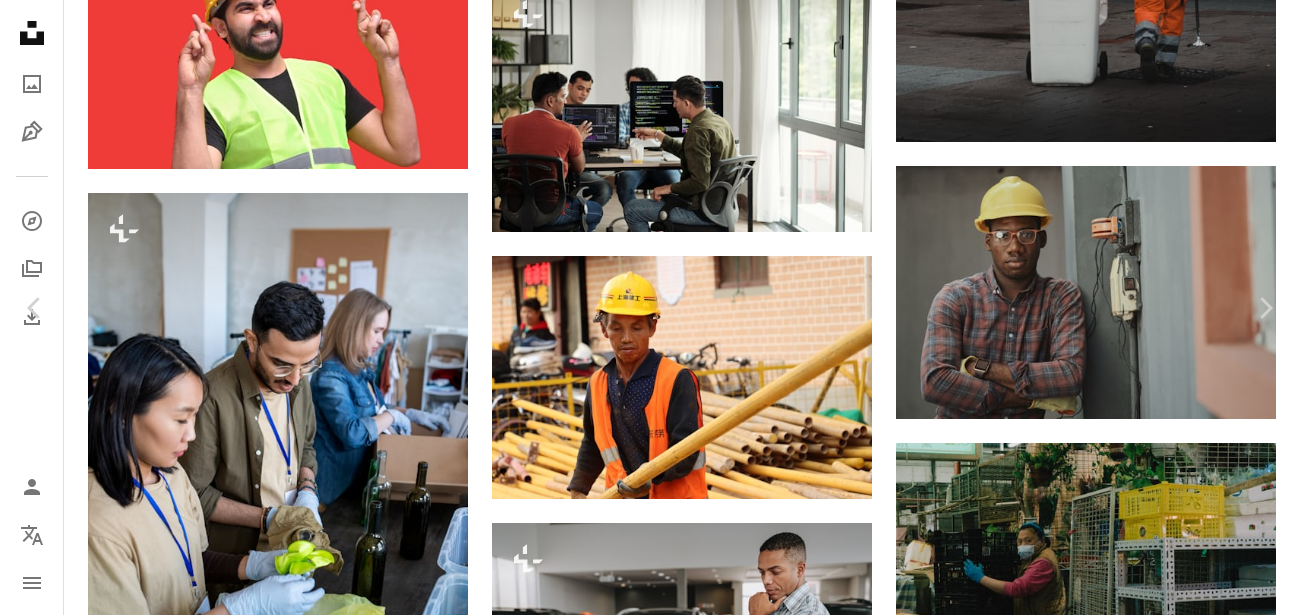 scroll, scrollTop: 0, scrollLeft: 0, axis: both 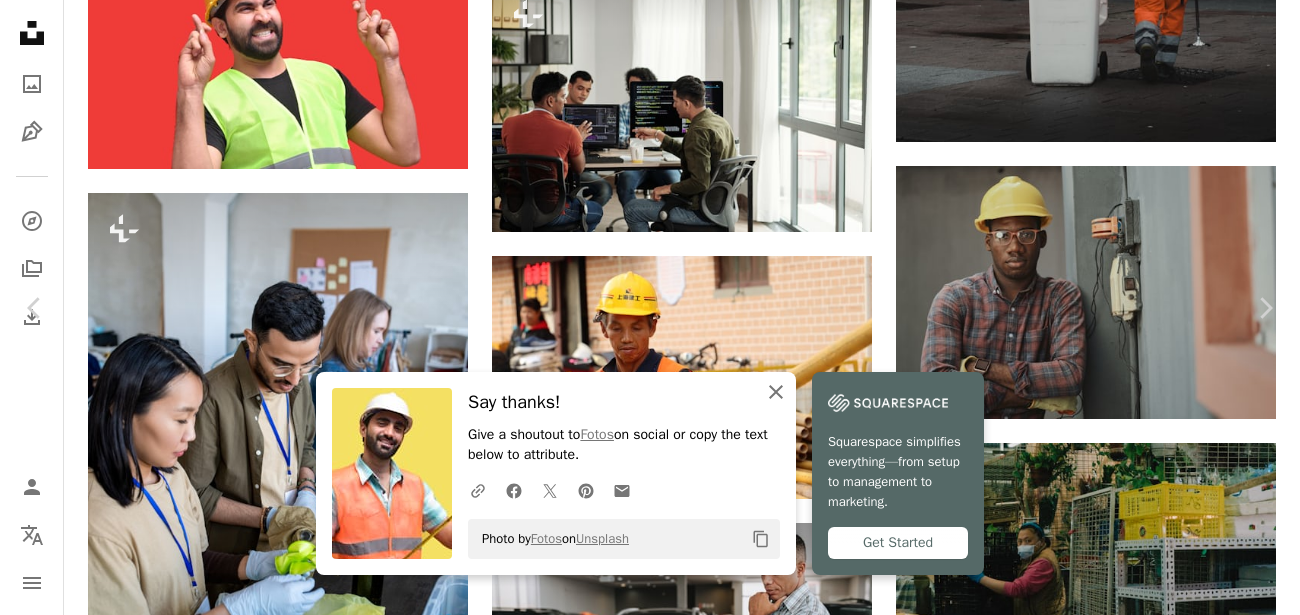 drag, startPoint x: 761, startPoint y: 388, endPoint x: 1012, endPoint y: 253, distance: 285.00174 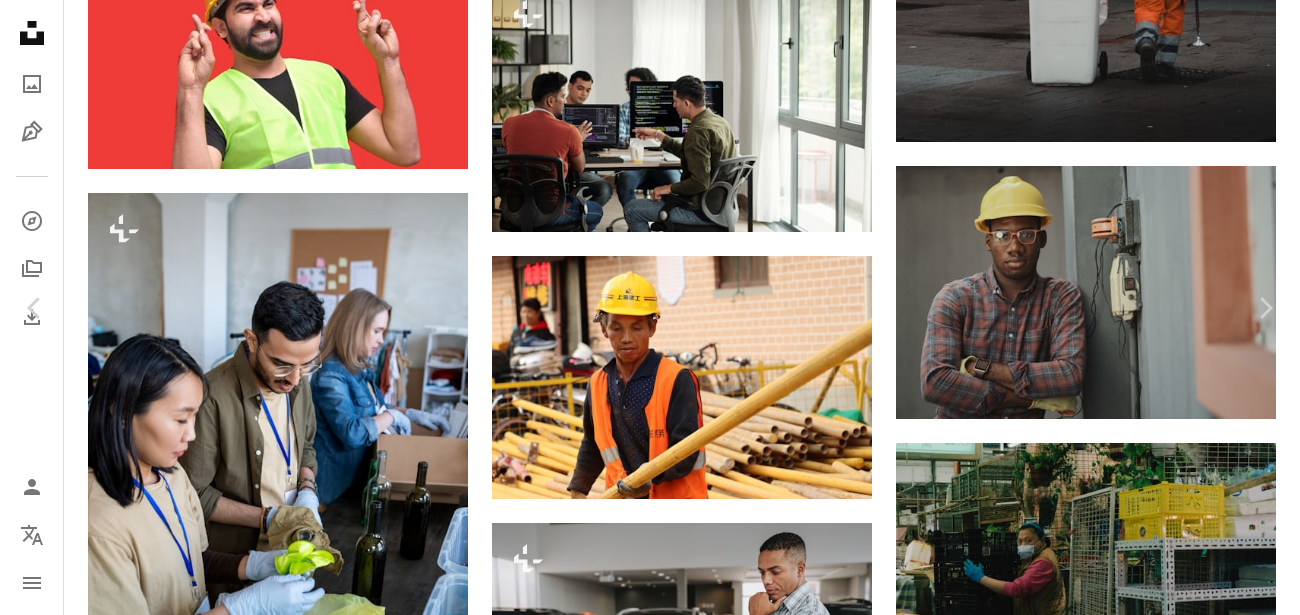 scroll, scrollTop: 1320, scrollLeft: 0, axis: vertical 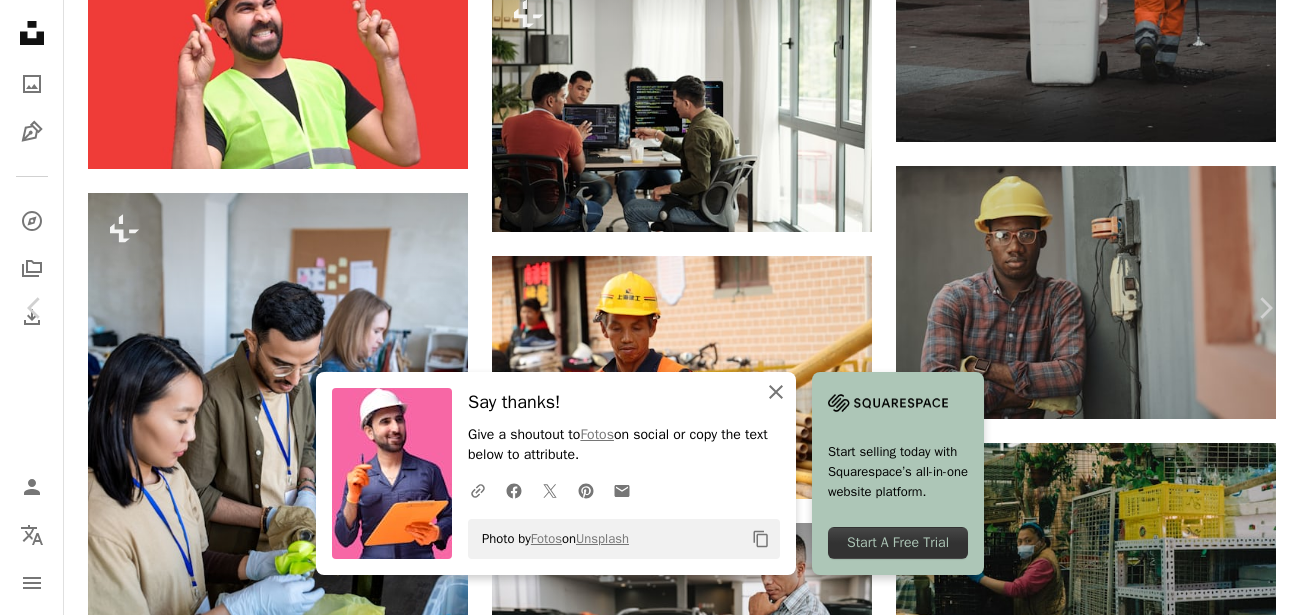 click on "An X shape" 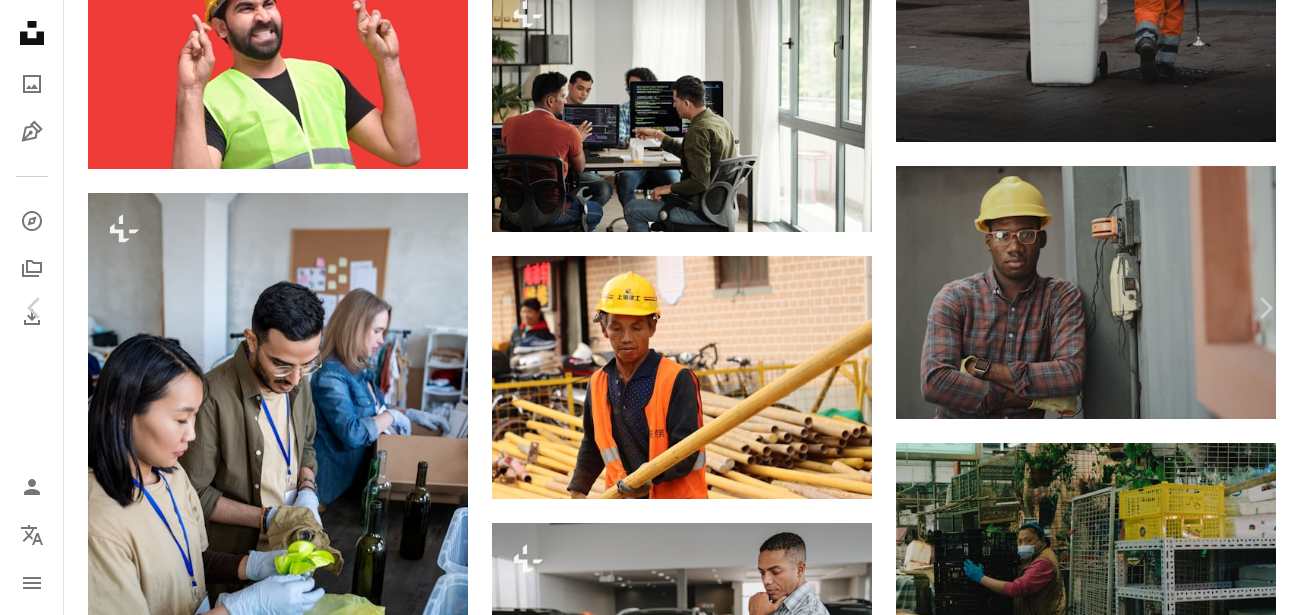 scroll, scrollTop: 2877, scrollLeft: 0, axis: vertical 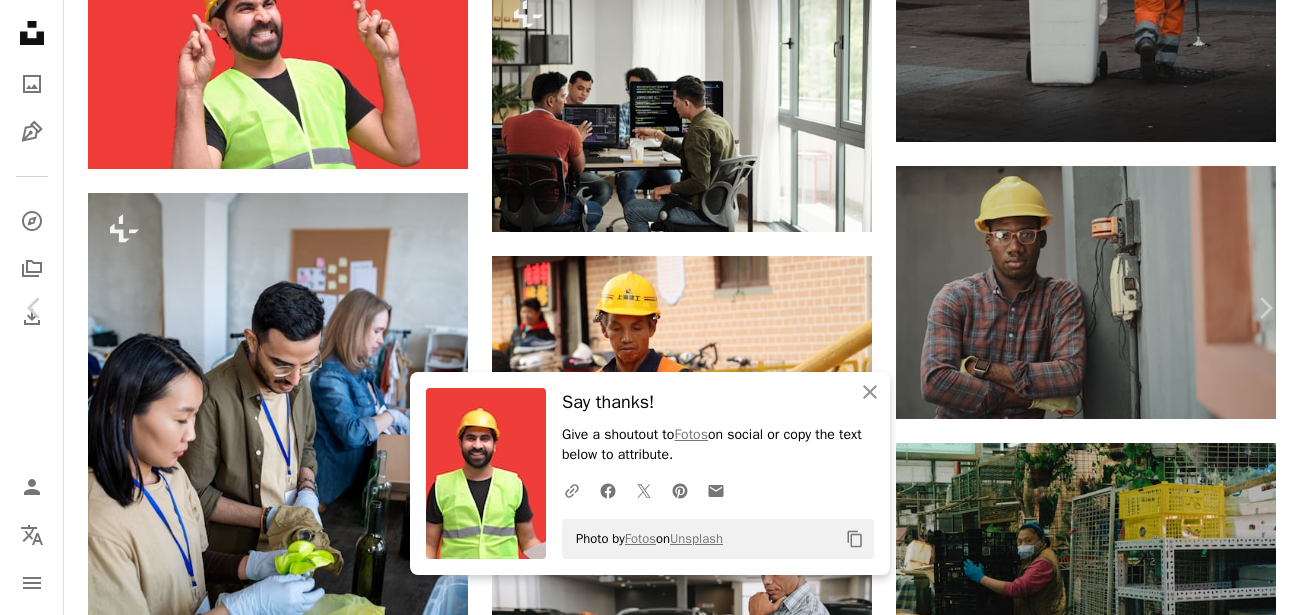 click on "Download free" at bounding box center [1101, 7593] 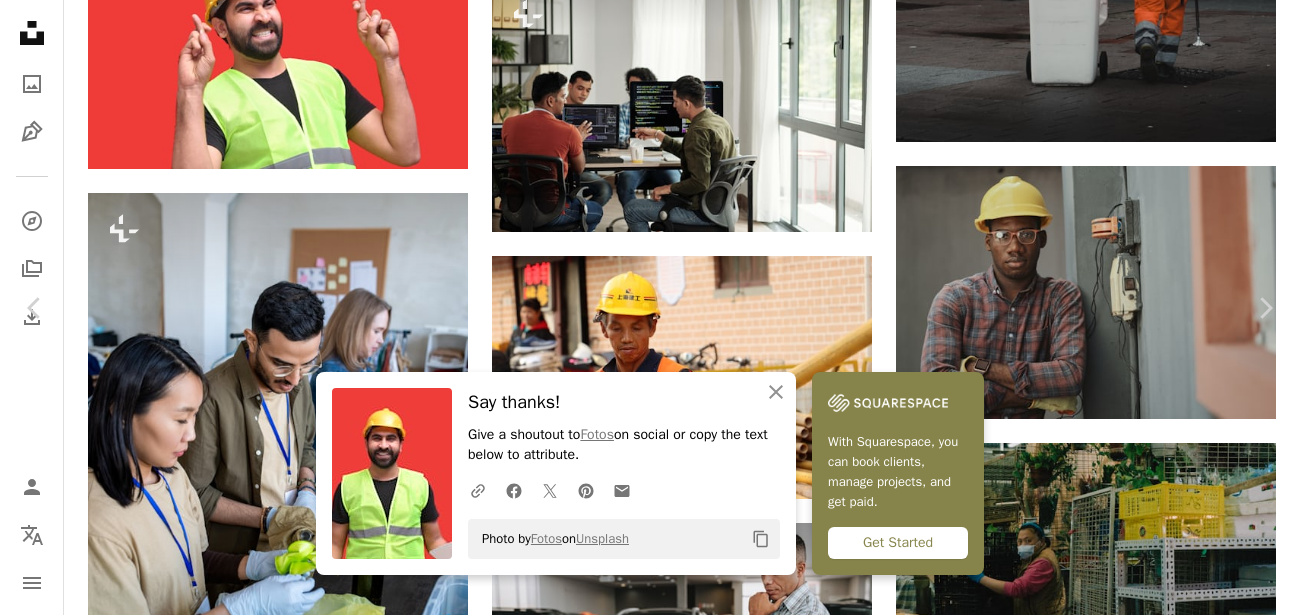 click on "A plus sign" at bounding box center (1017, 7593) 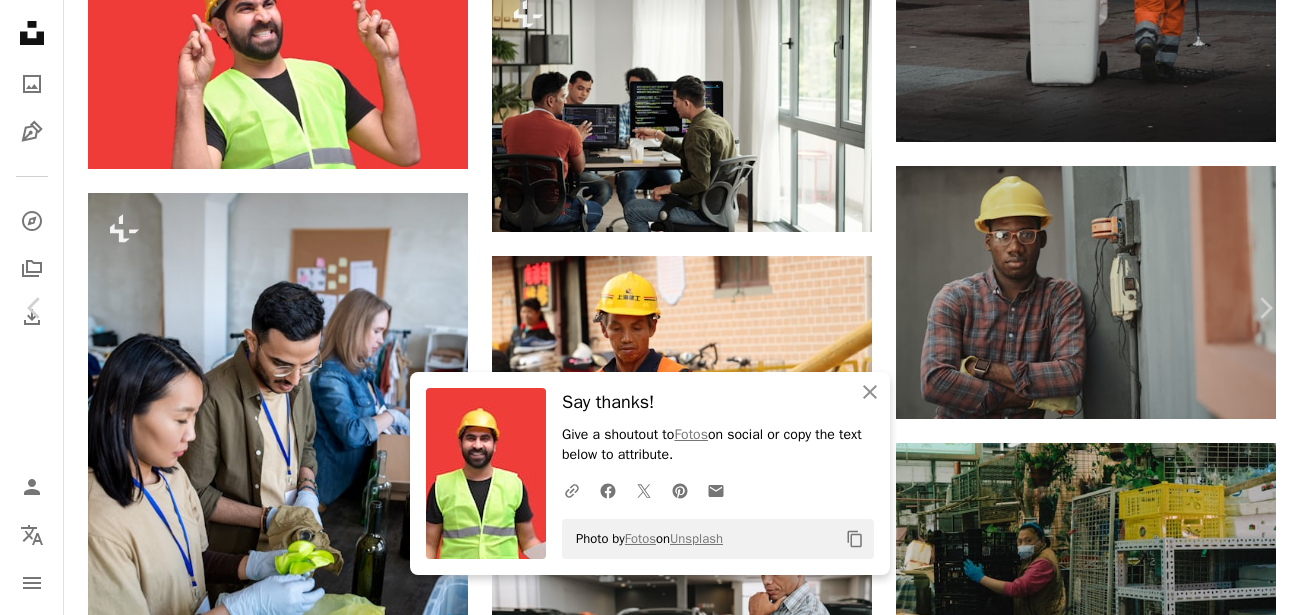 click on "Join Unsplash Already have an account?  Login First name Last name Email Username  (only letters, numbers and underscores) Password  (min. 8 char) Join By joining, you agree to the  Terms  and  Privacy Policy ." at bounding box center (790, 7998) 